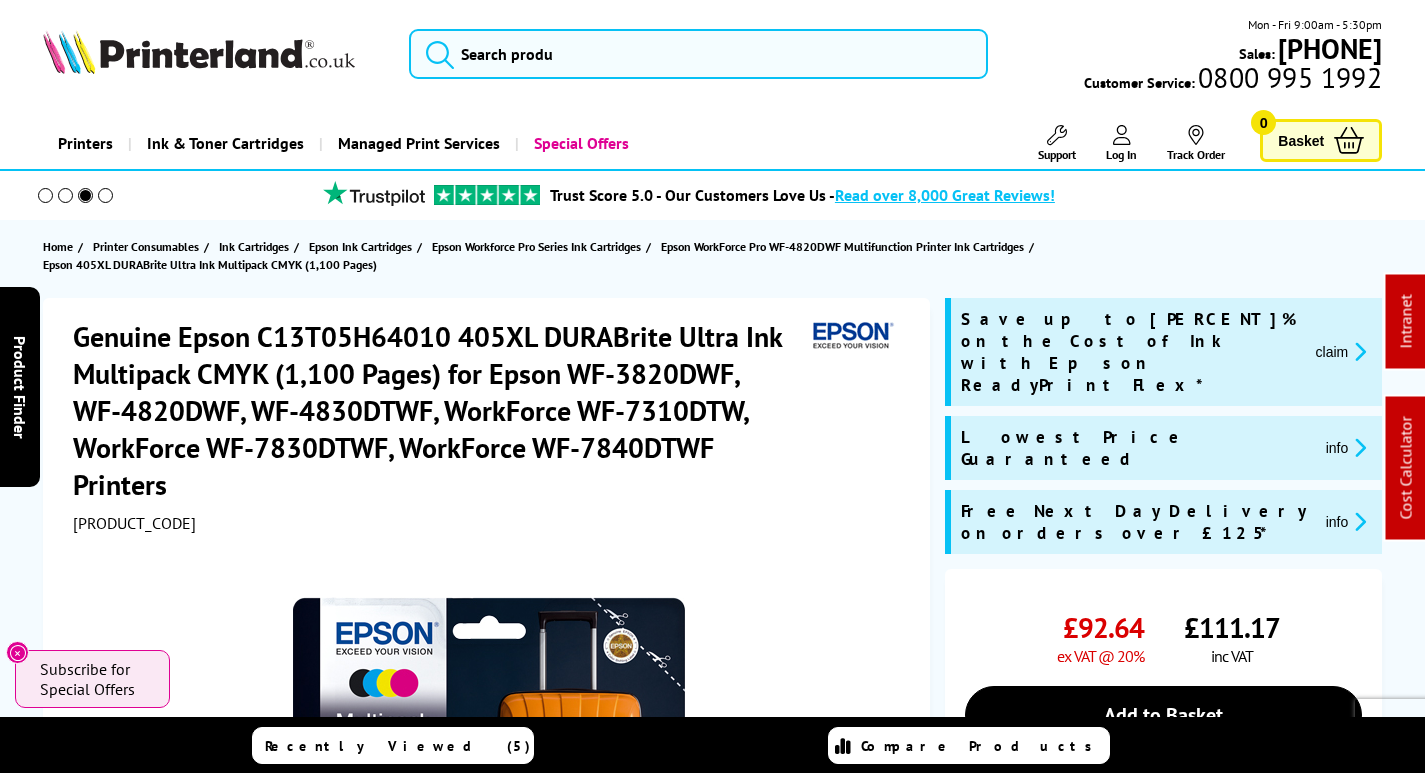 scroll, scrollTop: 0, scrollLeft: 0, axis: both 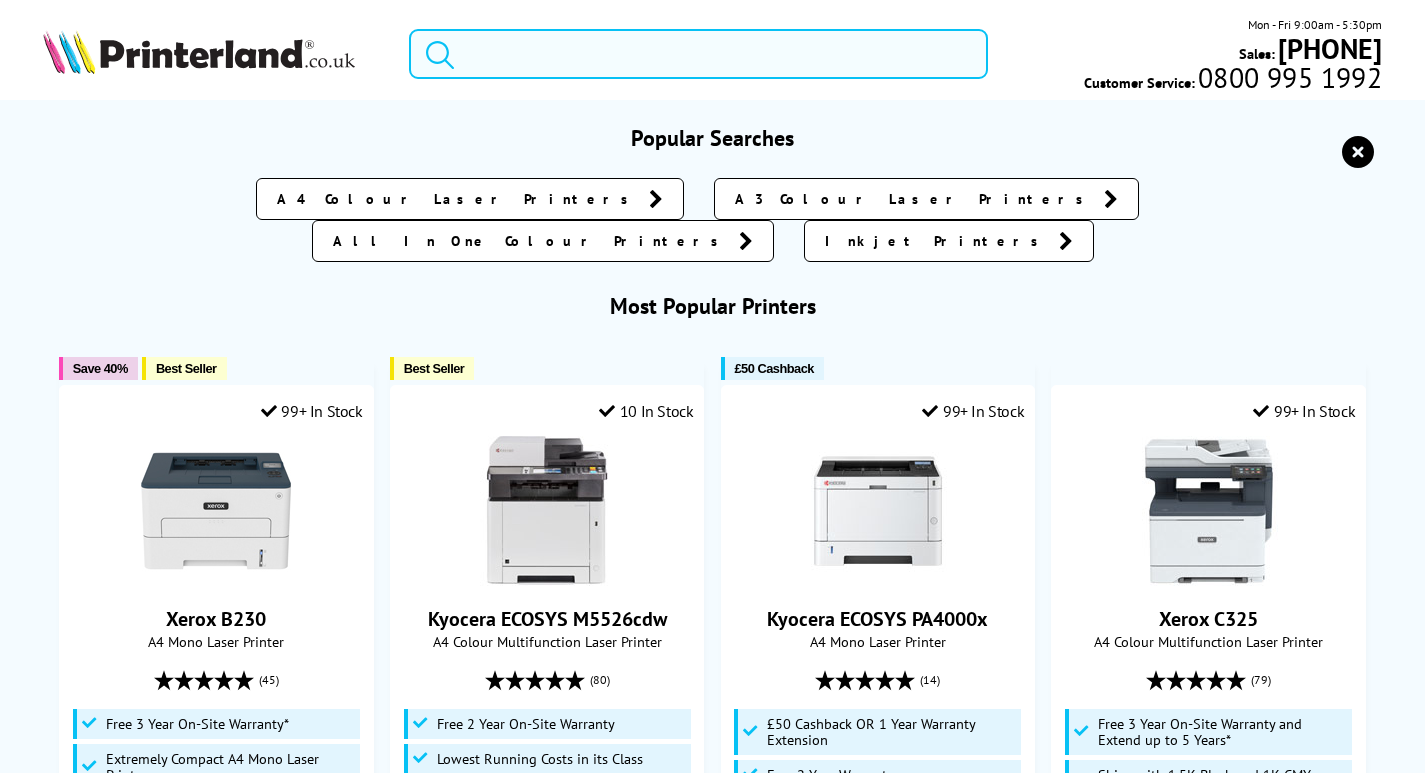 click at bounding box center [698, 54] 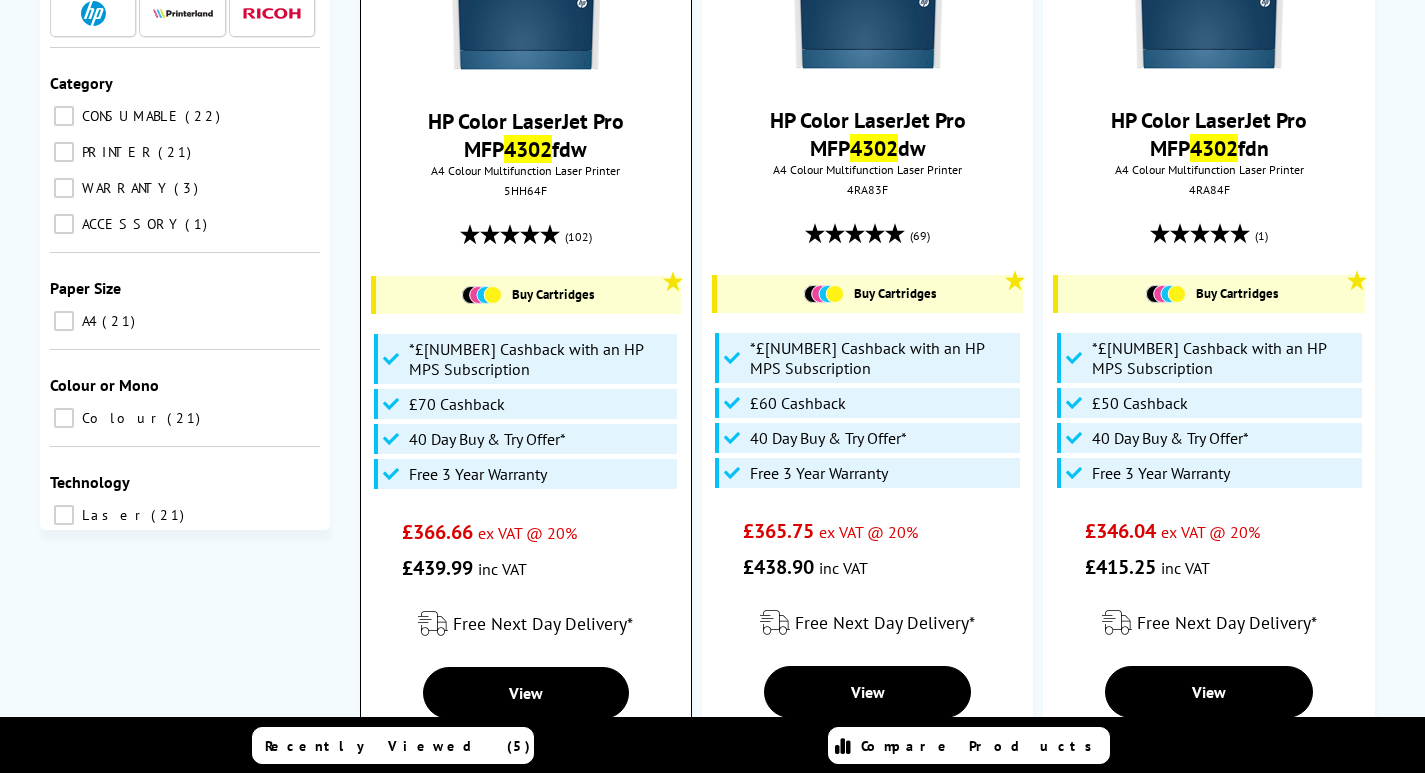 scroll, scrollTop: 0, scrollLeft: 0, axis: both 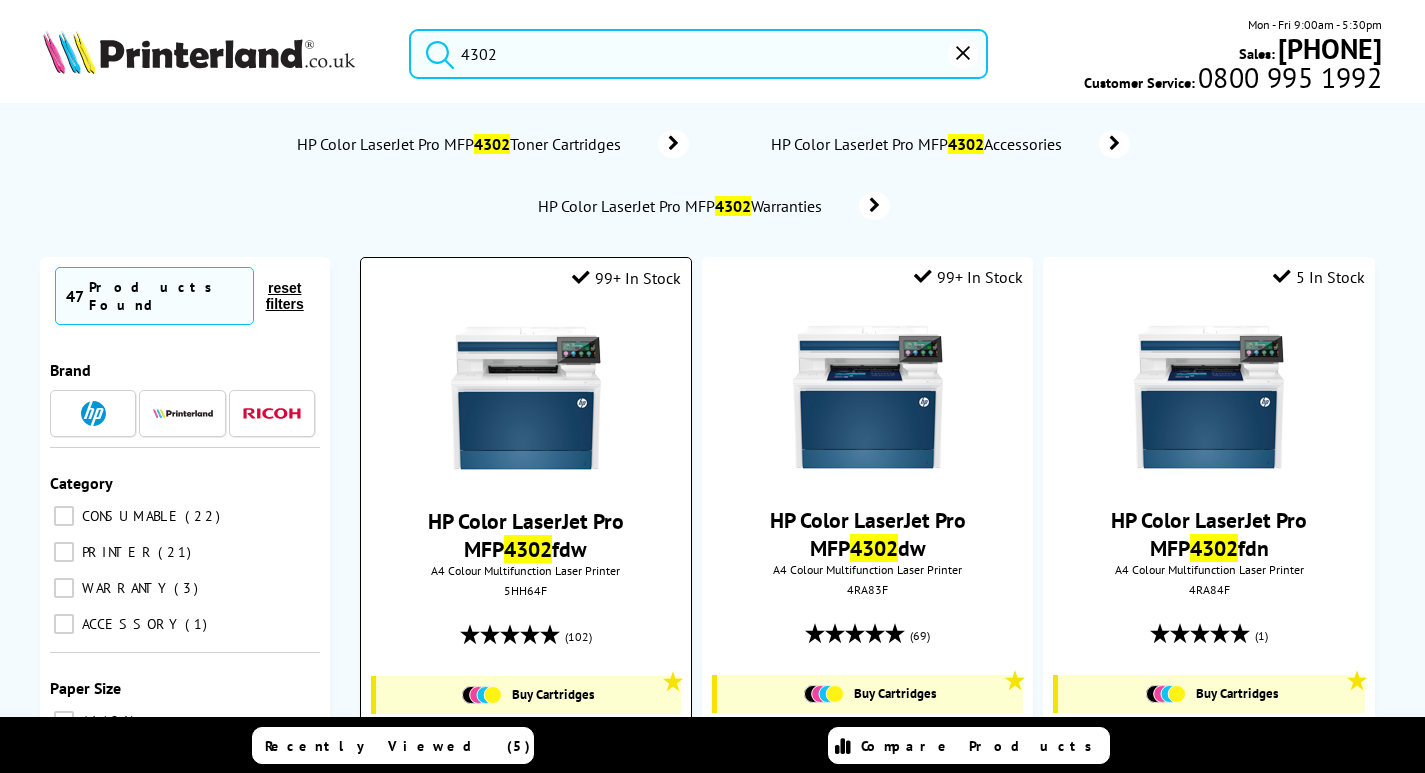 type on "4302" 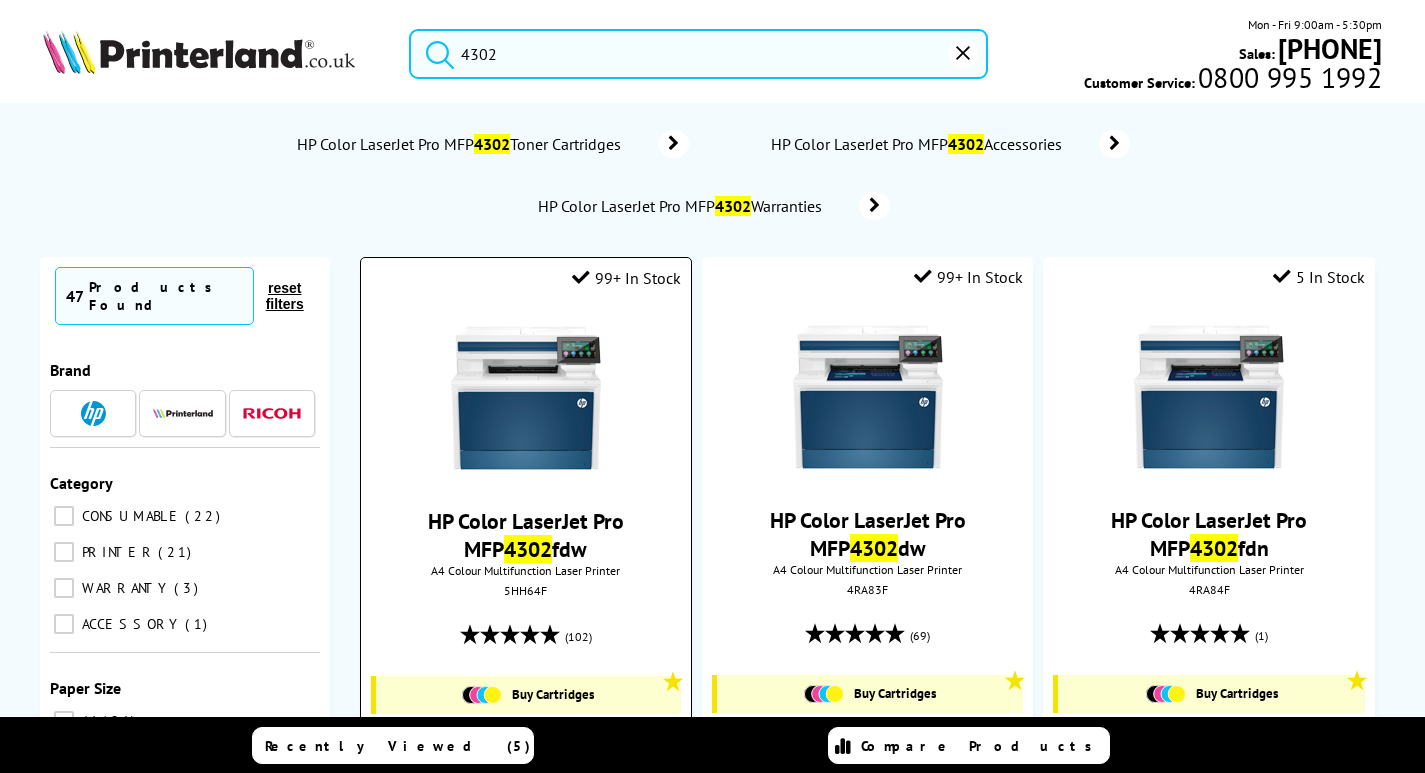 click at bounding box center [526, 398] 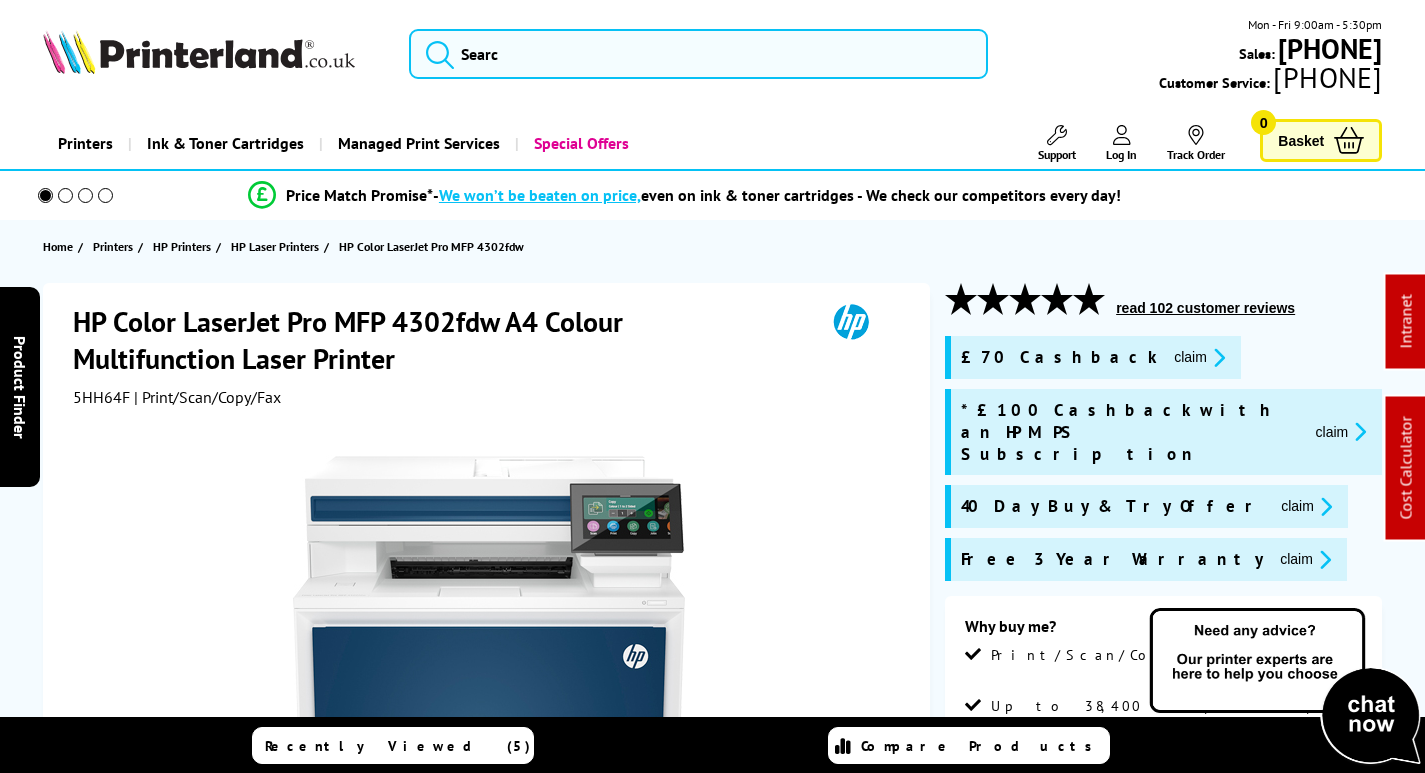 scroll, scrollTop: 0, scrollLeft: 0, axis: both 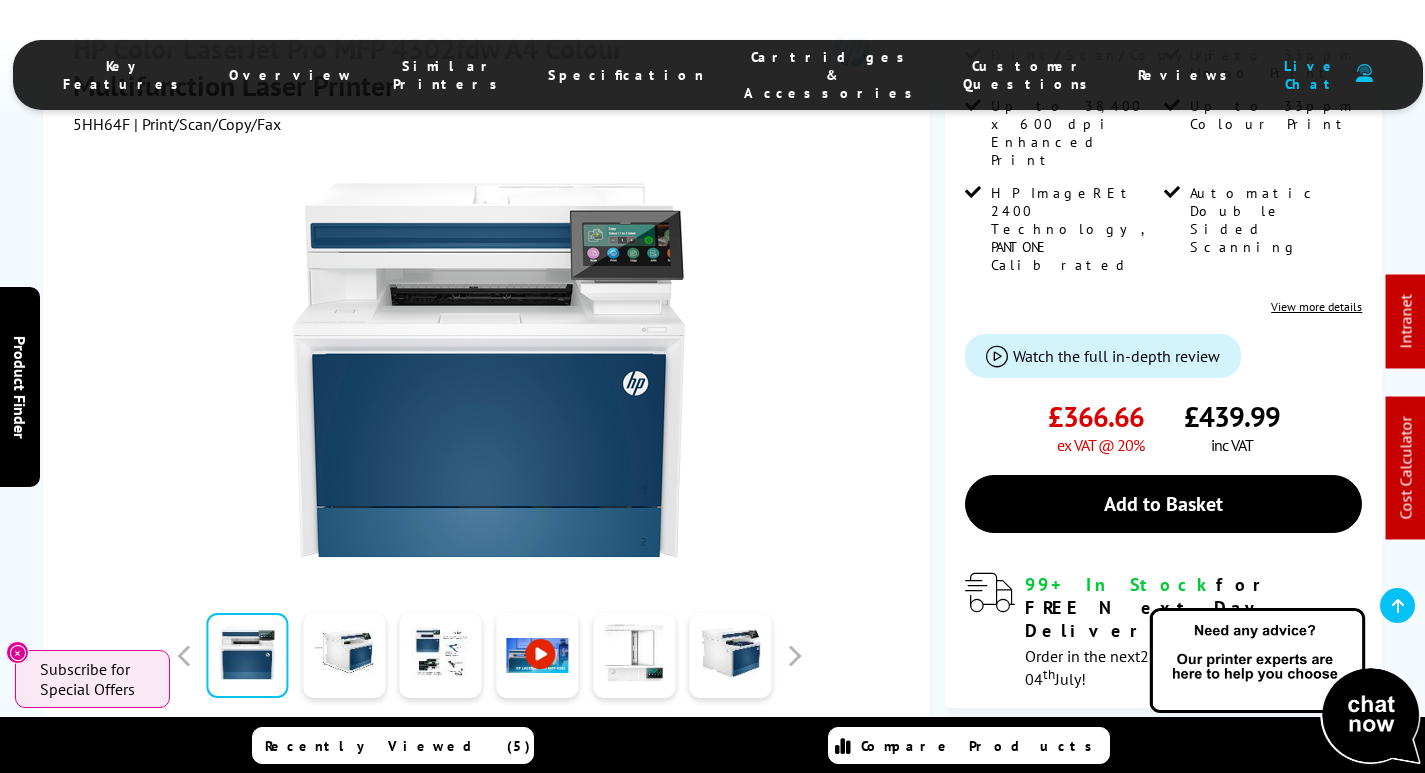 click on "Cartridges & Accessories" at bounding box center (833, 75) 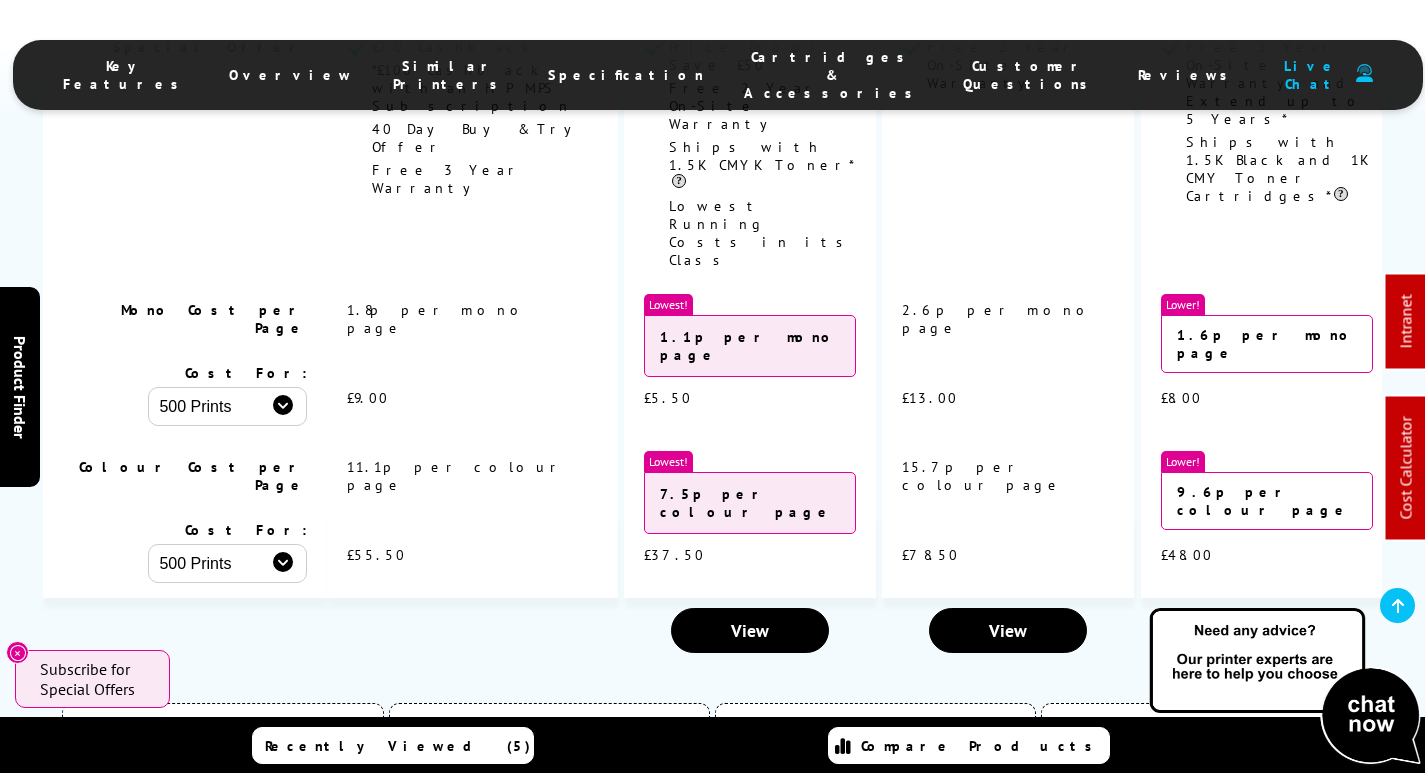 scroll, scrollTop: 7487, scrollLeft: 0, axis: vertical 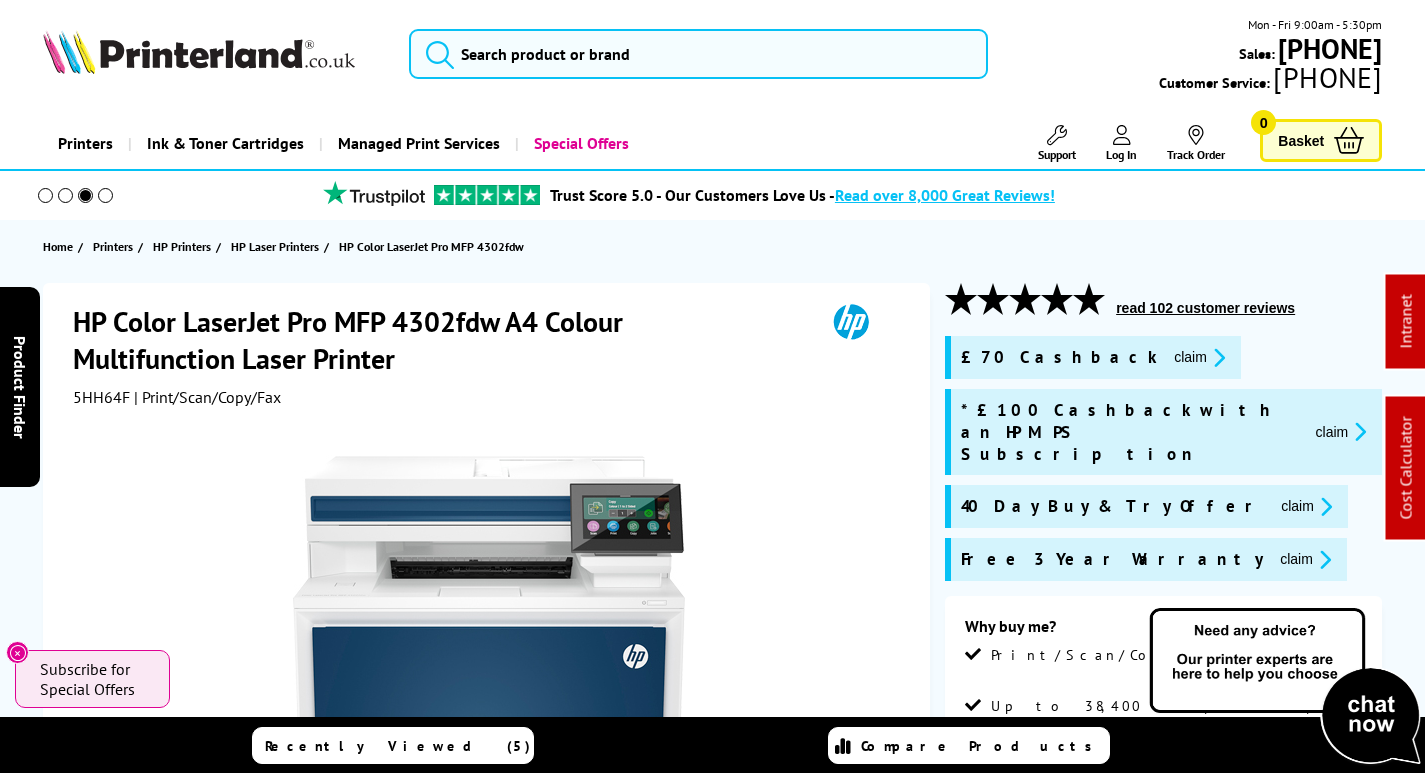 click on "5HH64F" at bounding box center (101, 397) 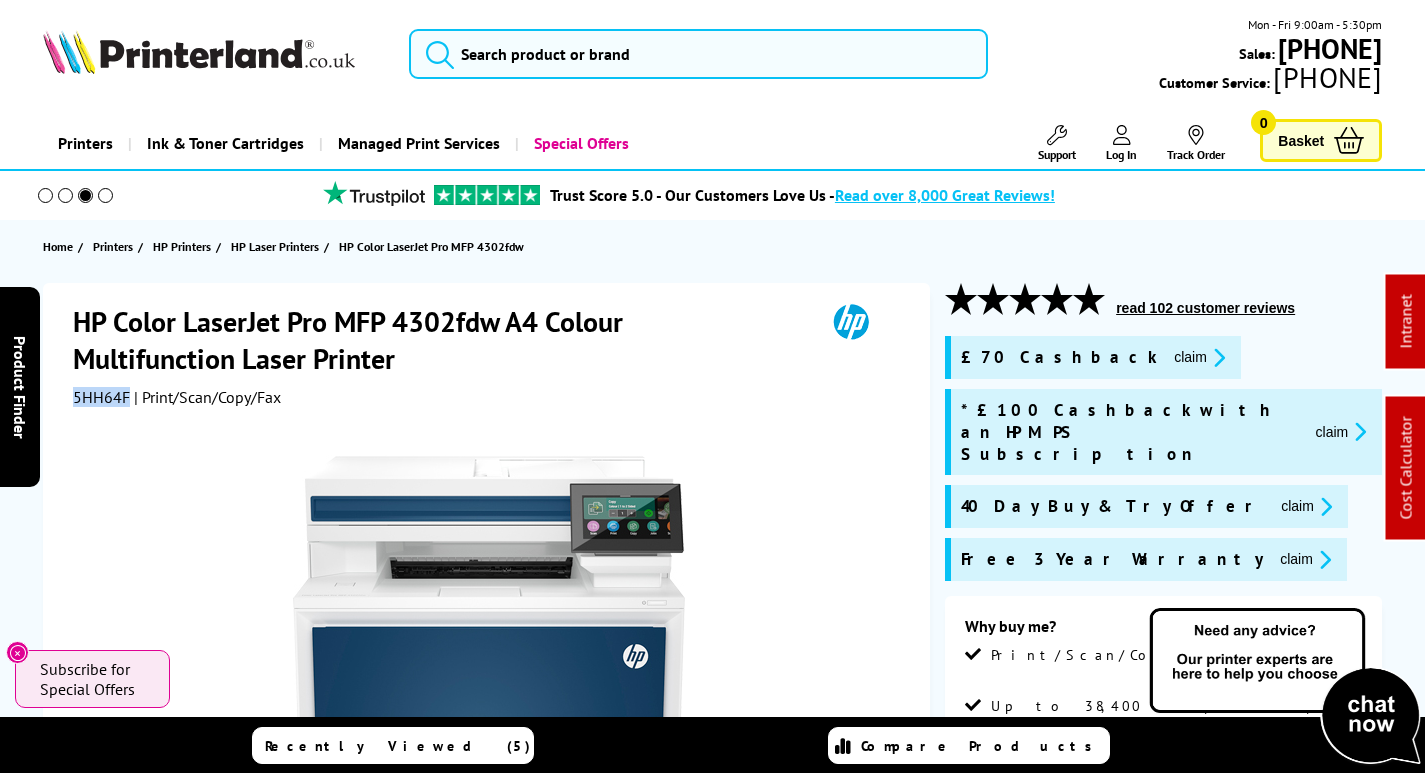 click on "5HH64F" at bounding box center [101, 397] 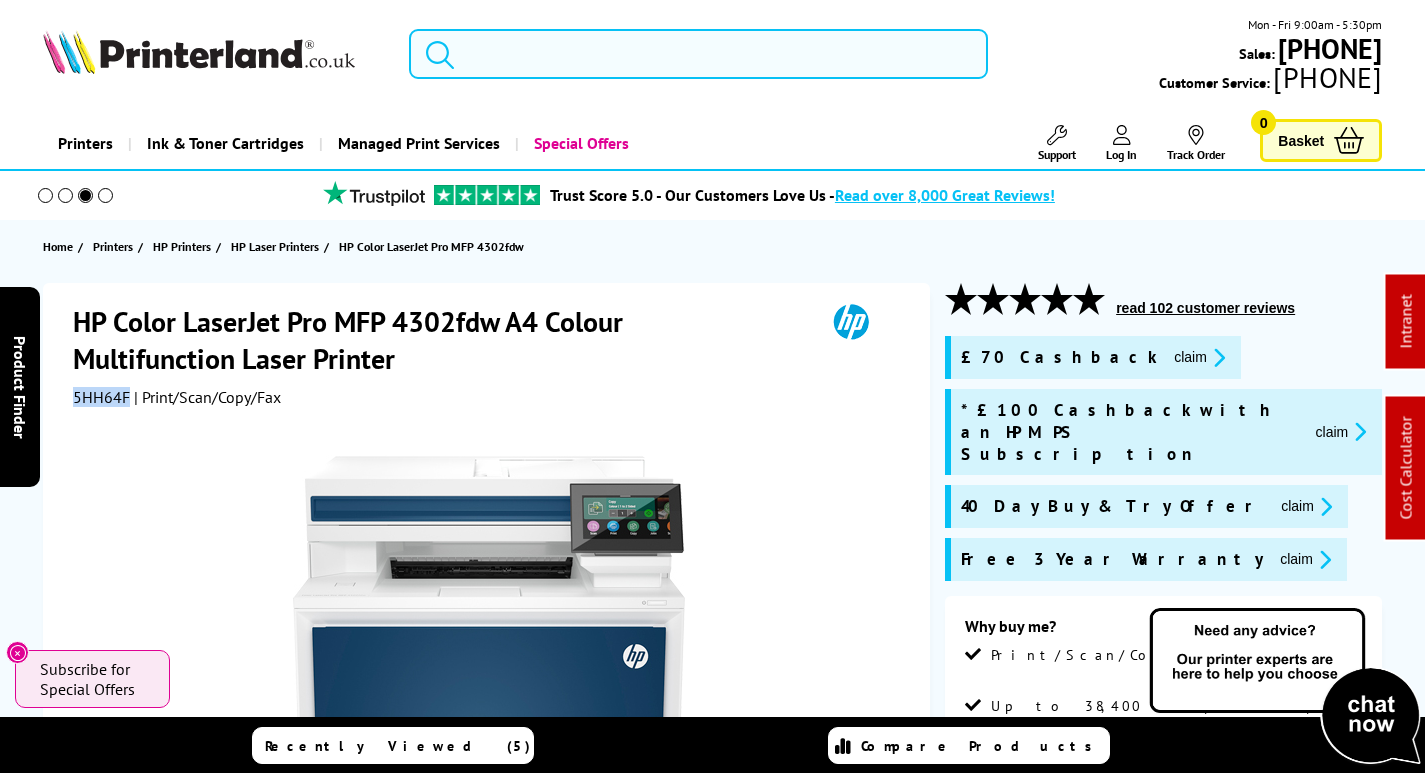 copy on "5HH64F" 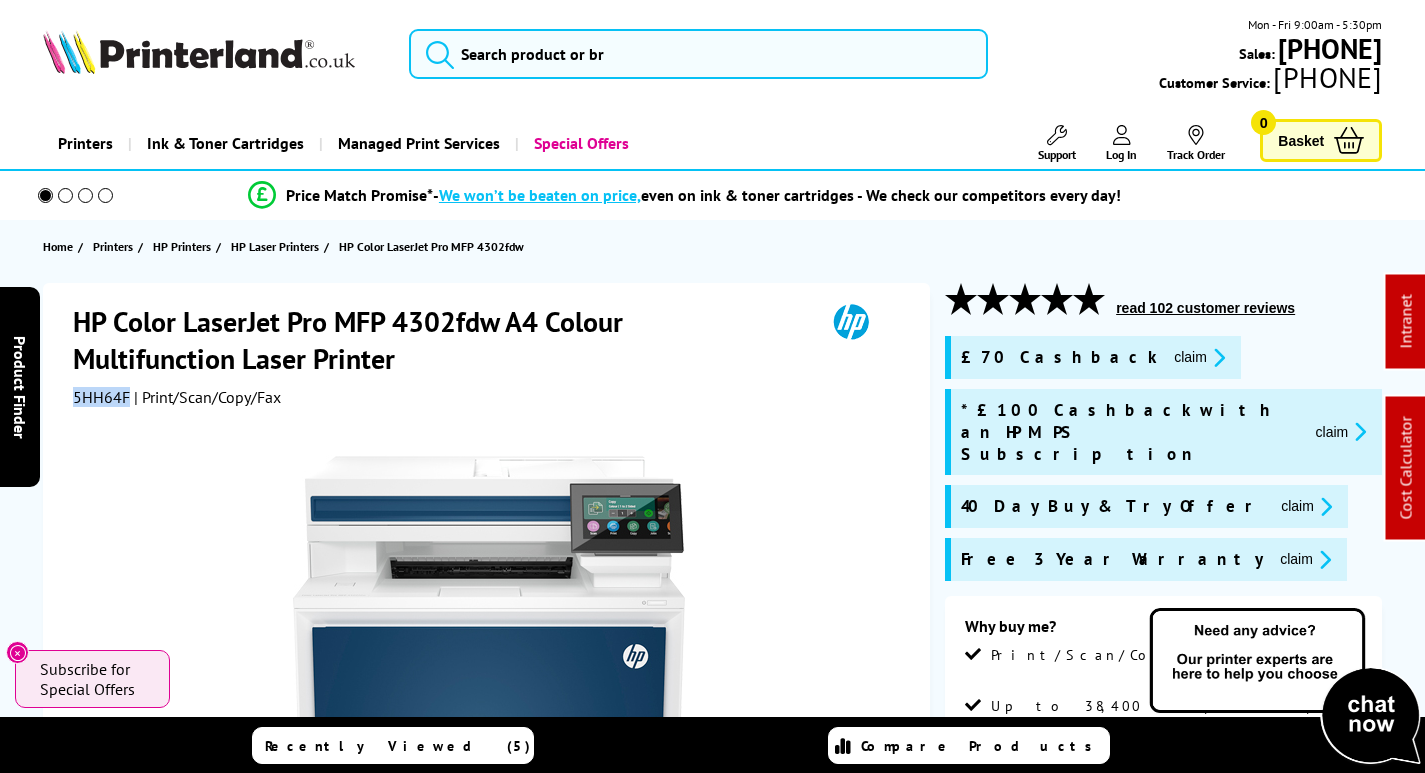 click on "claim" at bounding box center [1199, 357] 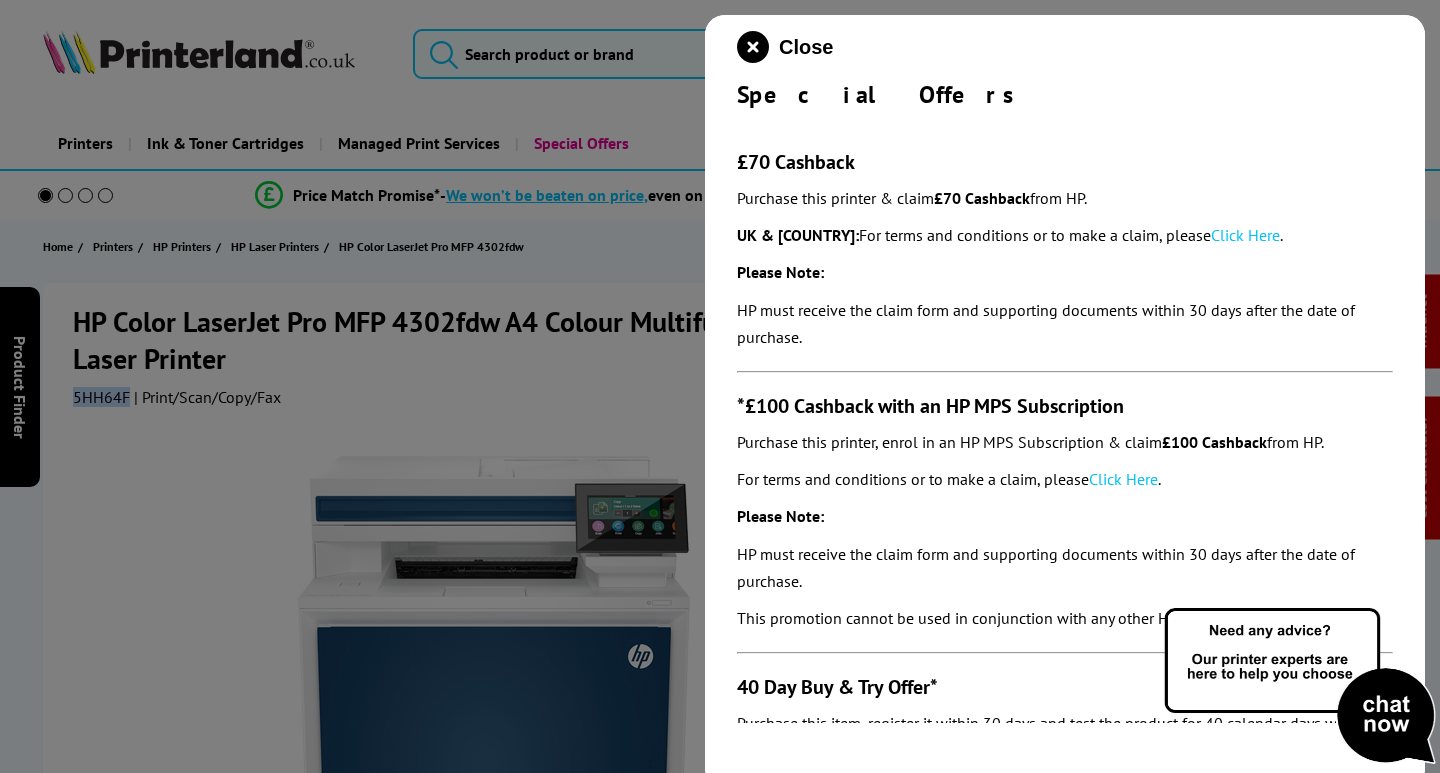 click on "Click Here" at bounding box center [1191, 235] 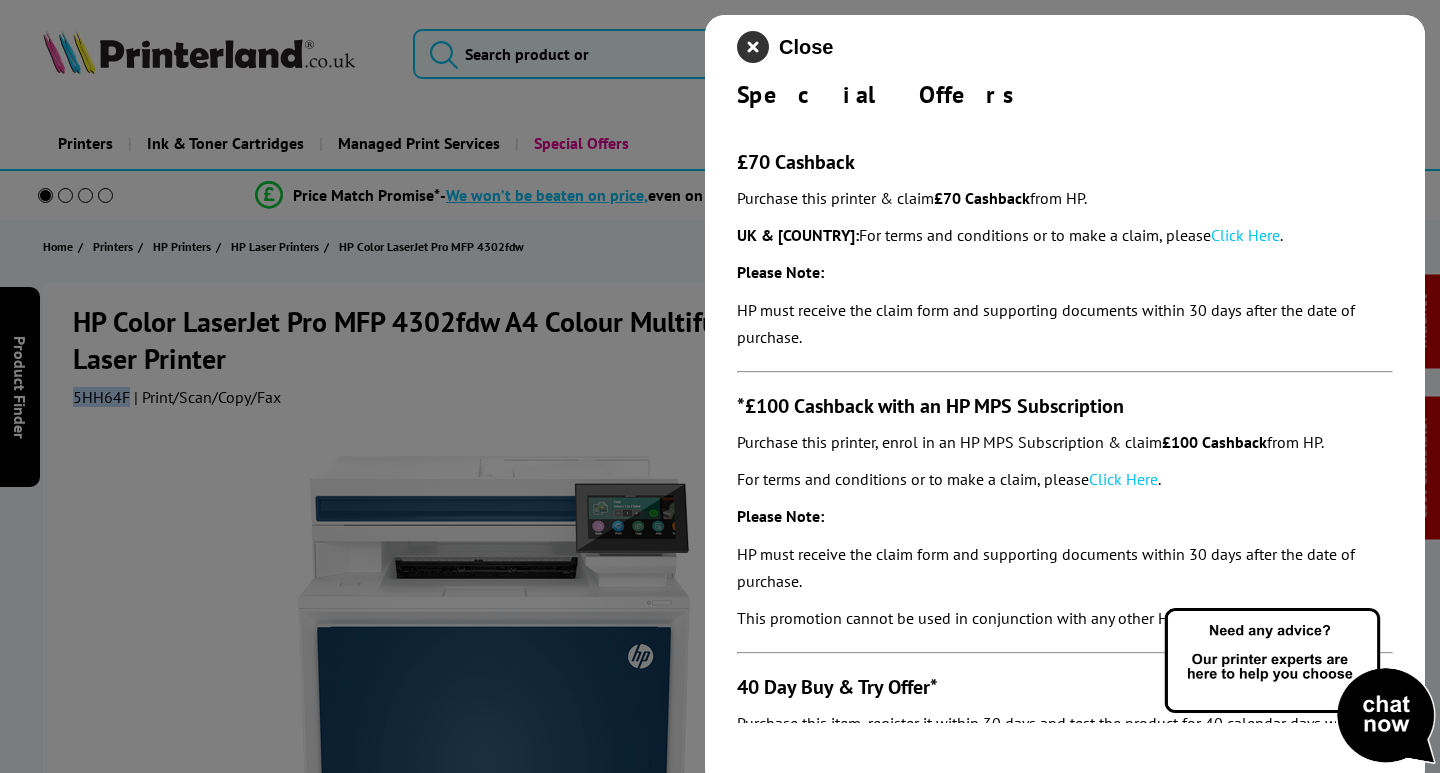 click at bounding box center [753, 47] 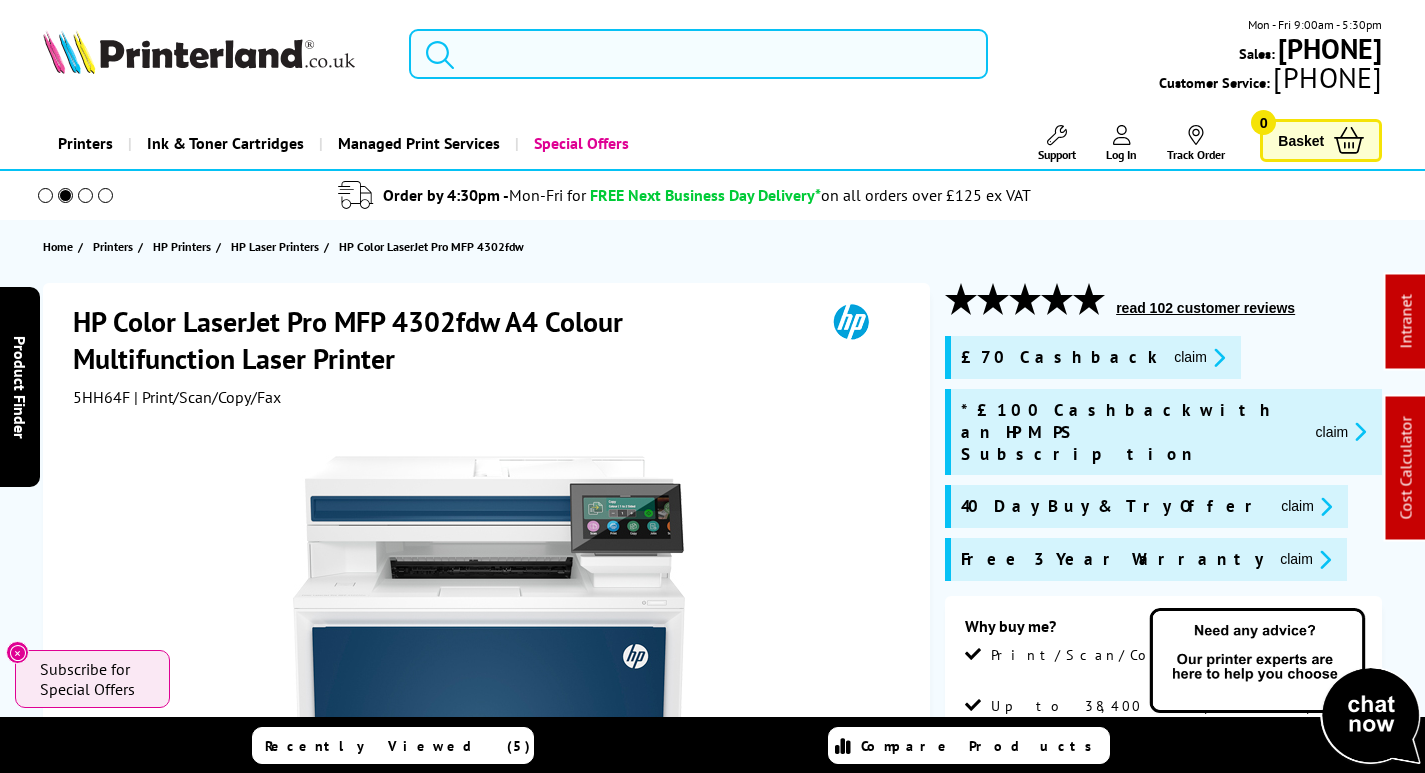 click at bounding box center [698, 54] 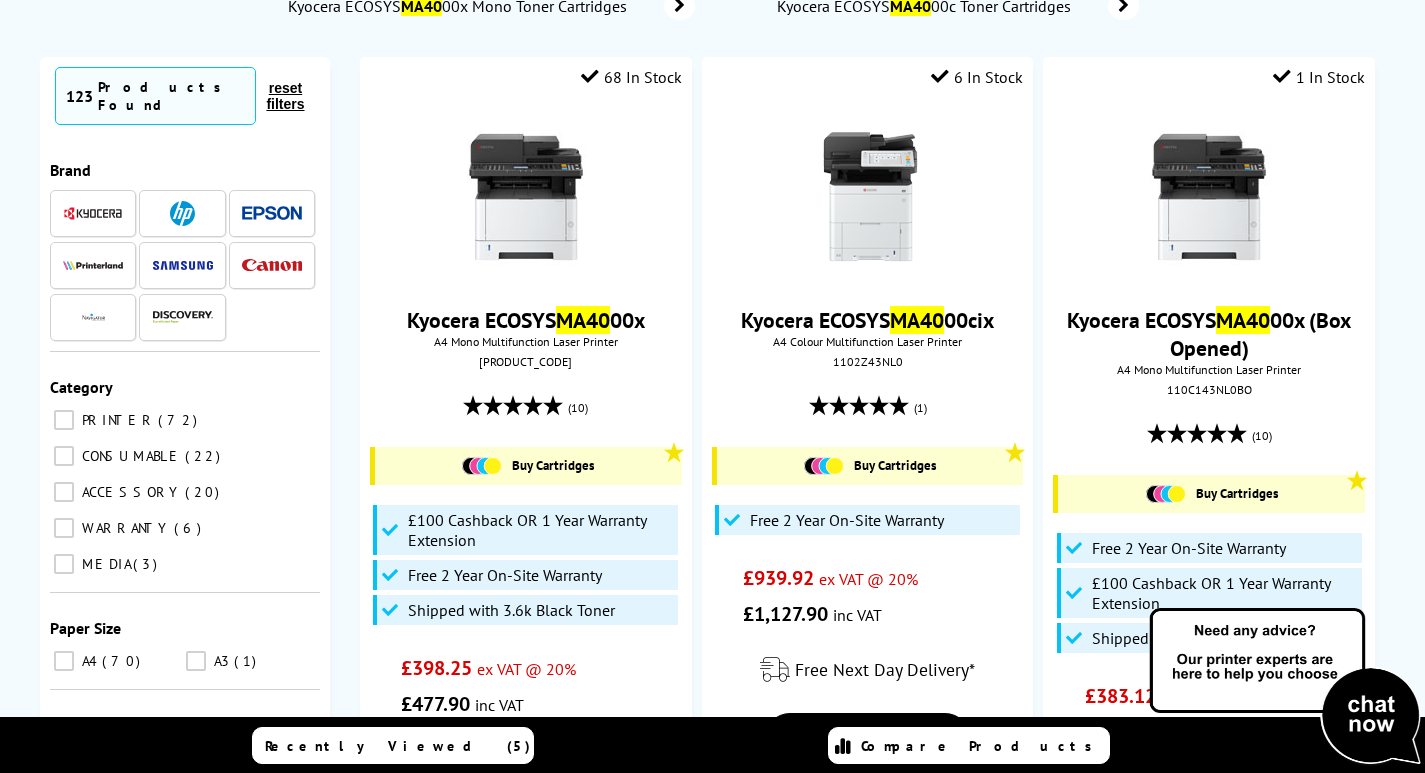 scroll, scrollTop: 300, scrollLeft: 0, axis: vertical 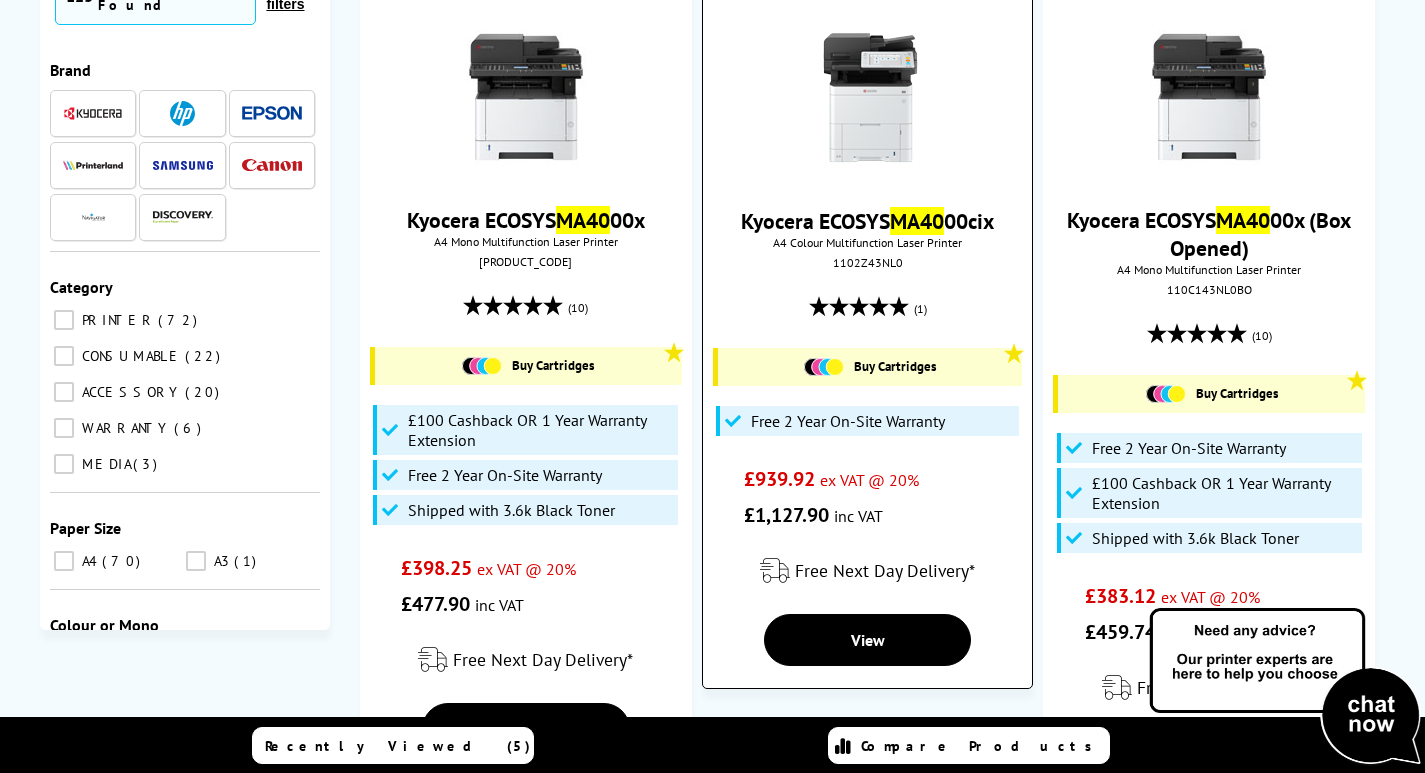 type on "ma40" 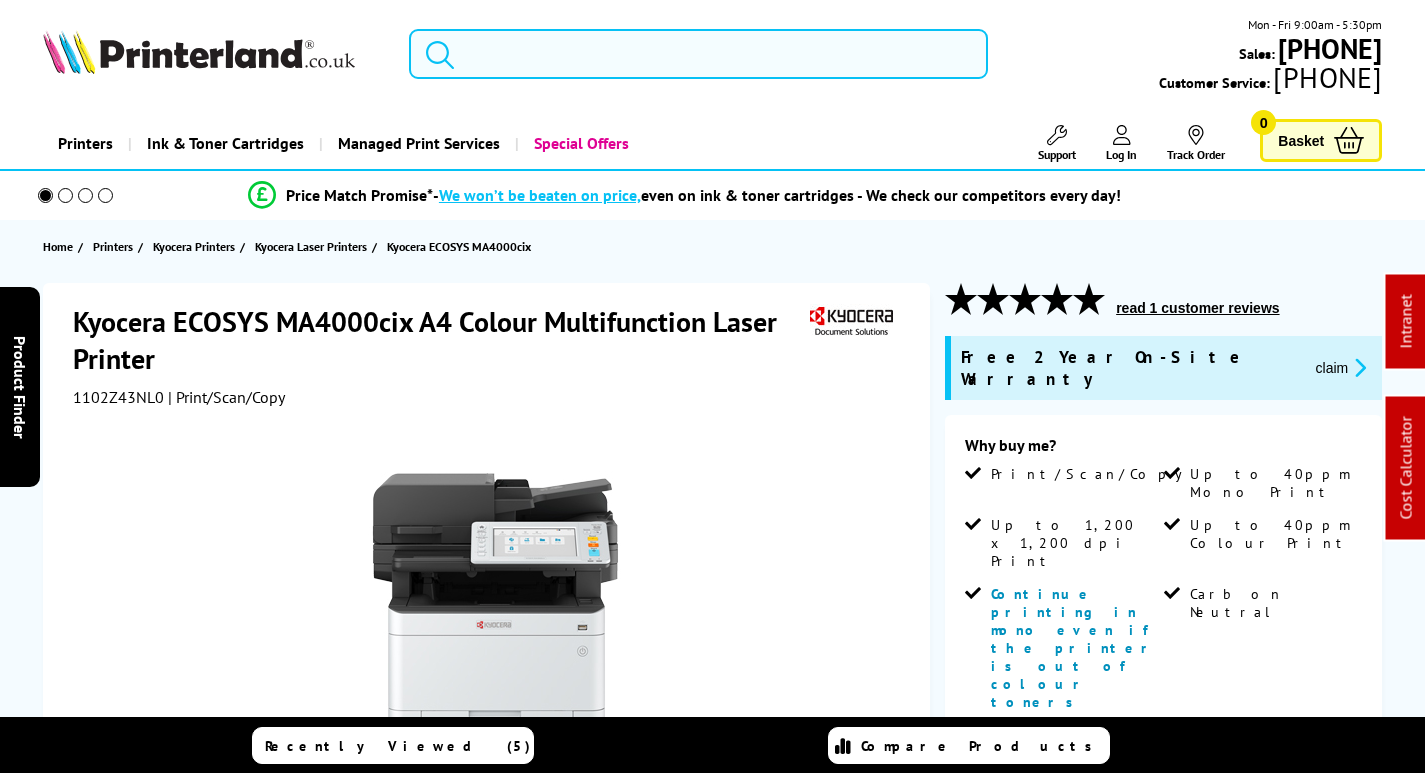 scroll, scrollTop: 0, scrollLeft: 0, axis: both 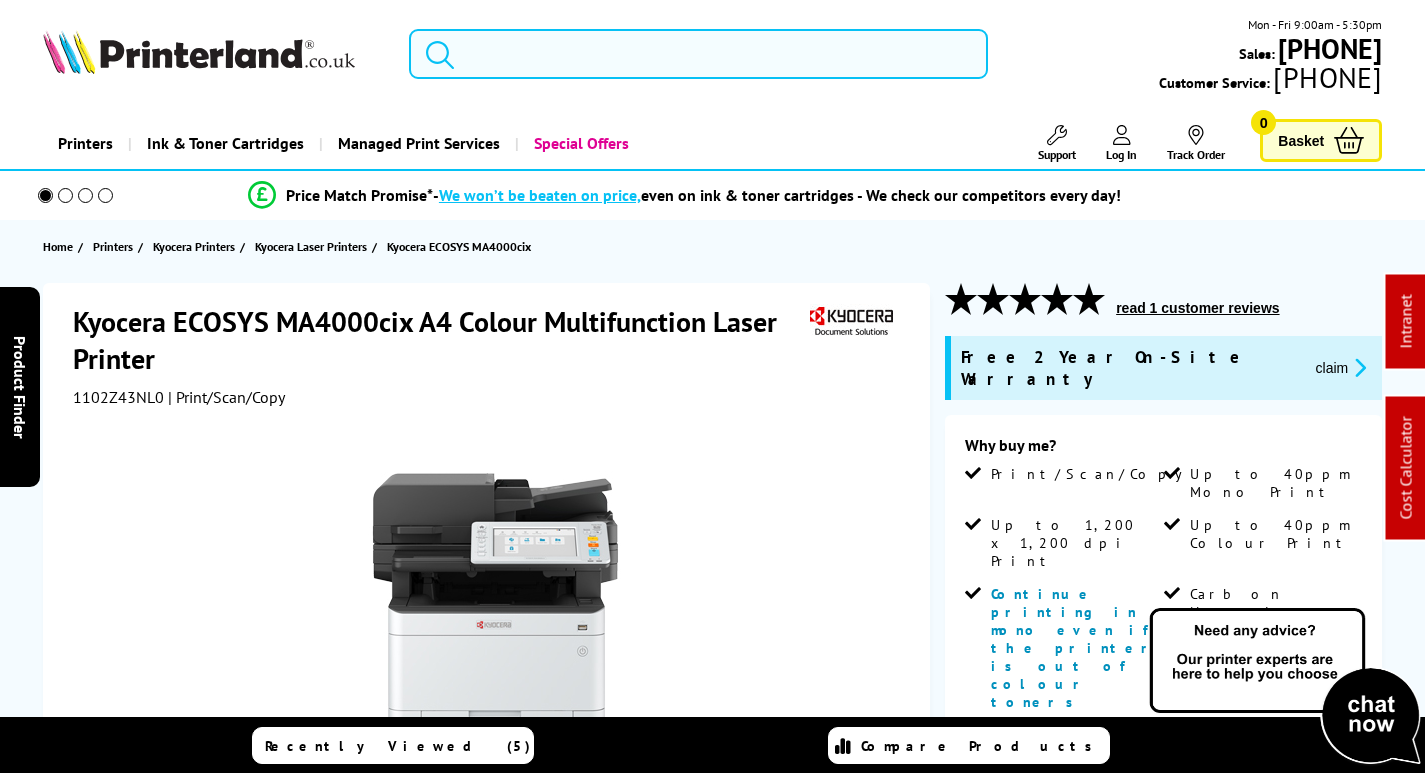 click at bounding box center [698, 54] 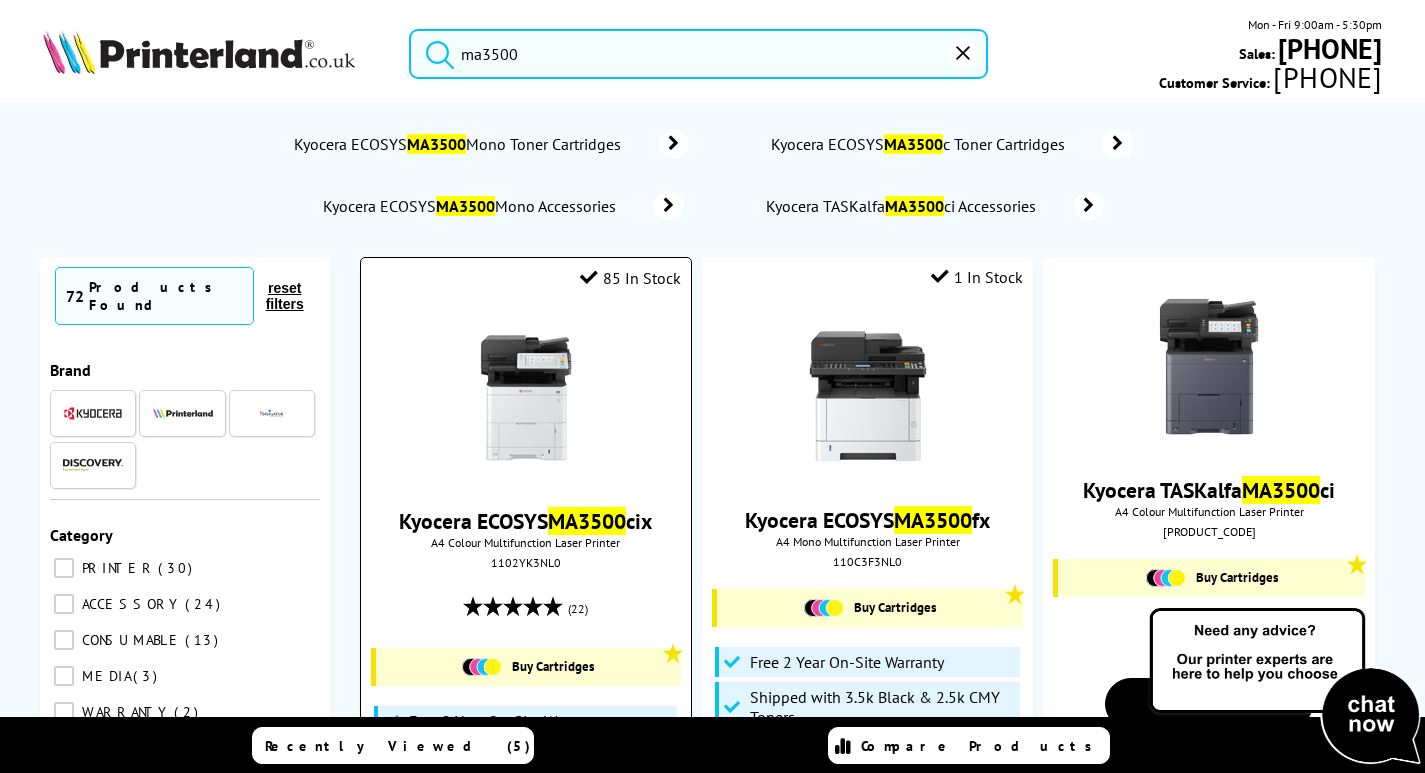 type on "ma3500" 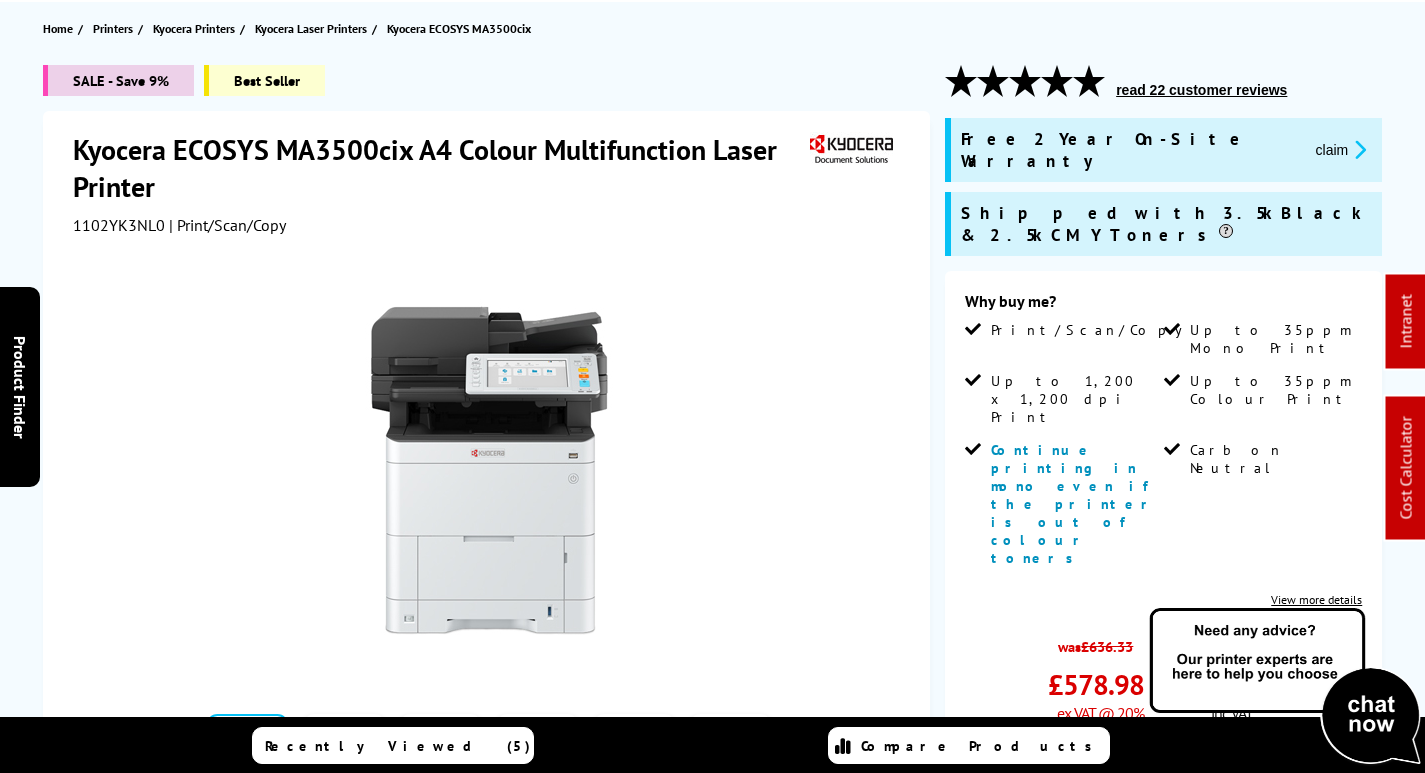 scroll, scrollTop: 0, scrollLeft: 0, axis: both 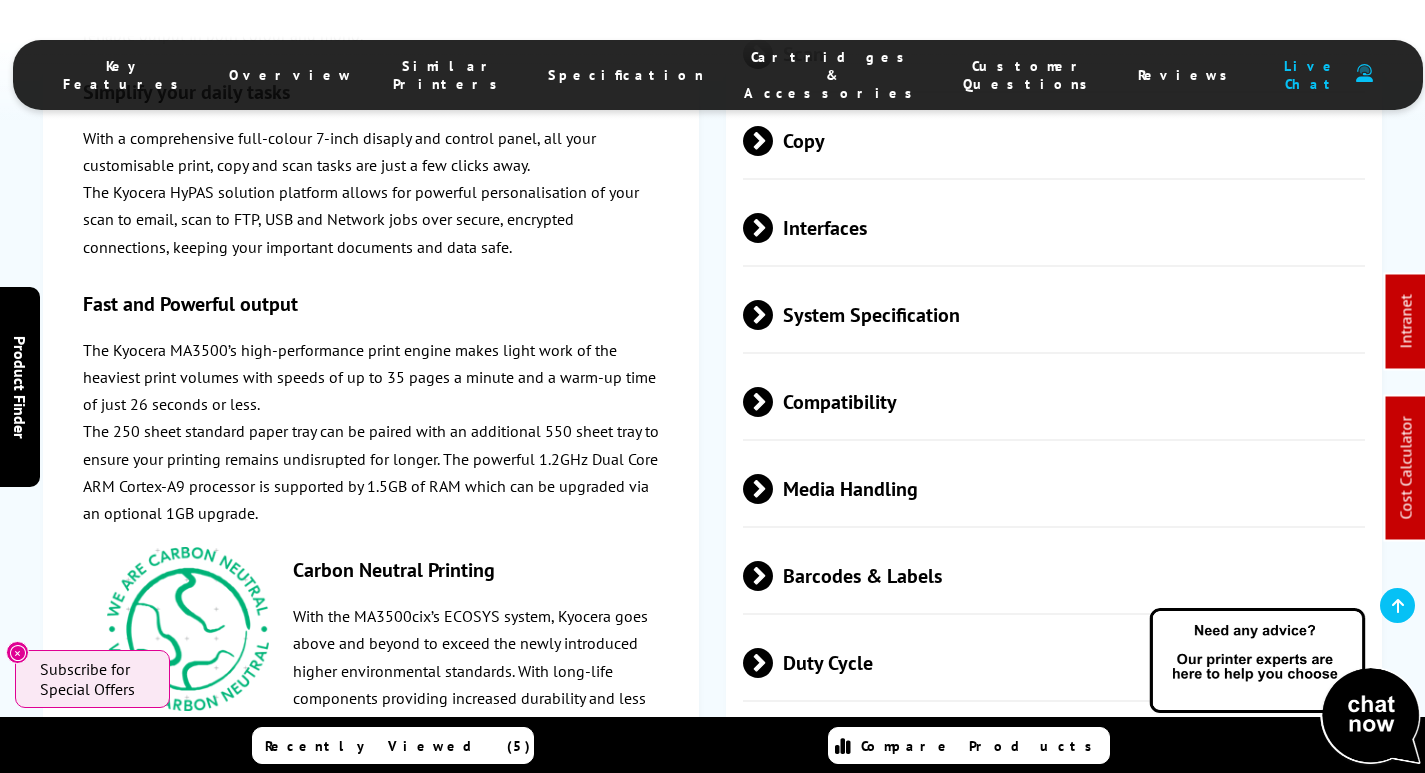 click on "Physical/Dimensions" at bounding box center (1054, 731) 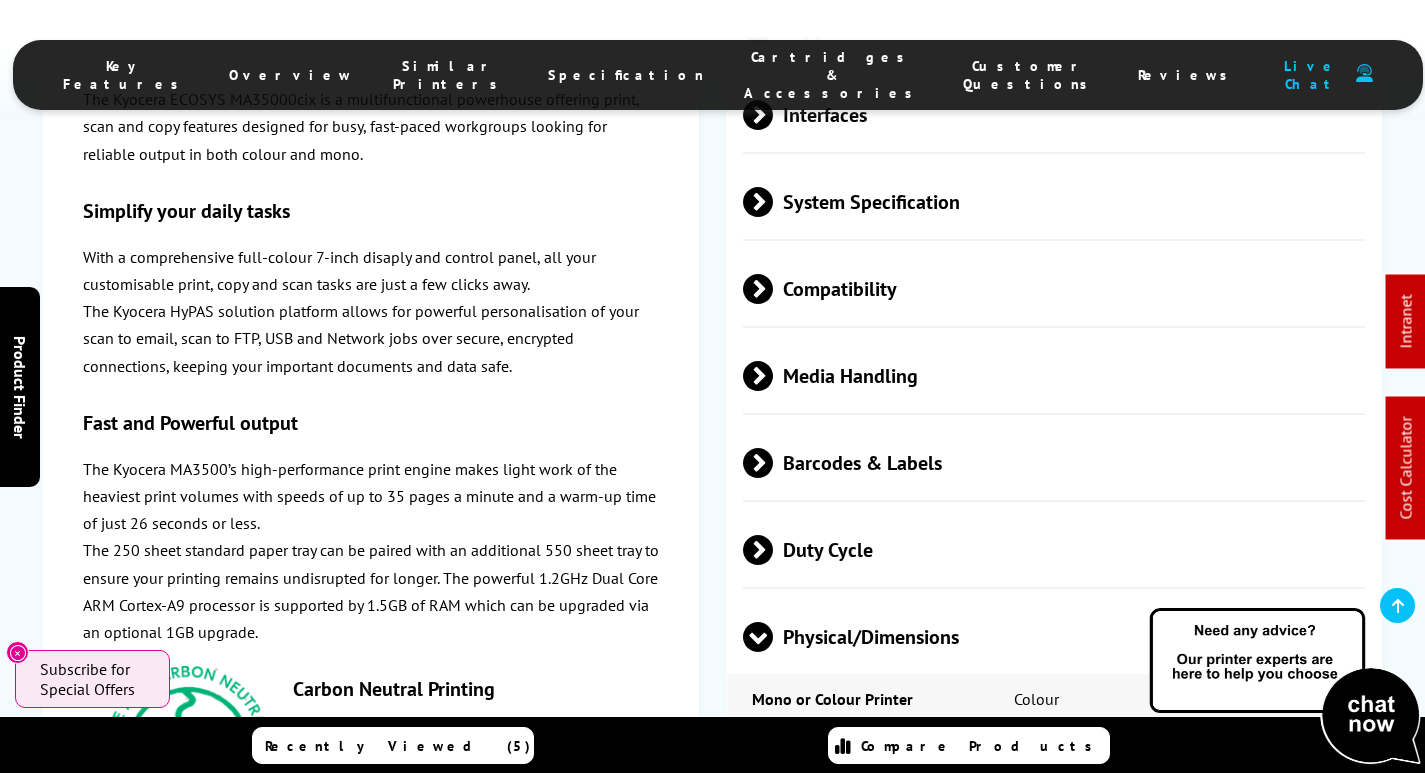 scroll, scrollTop: 4400, scrollLeft: 0, axis: vertical 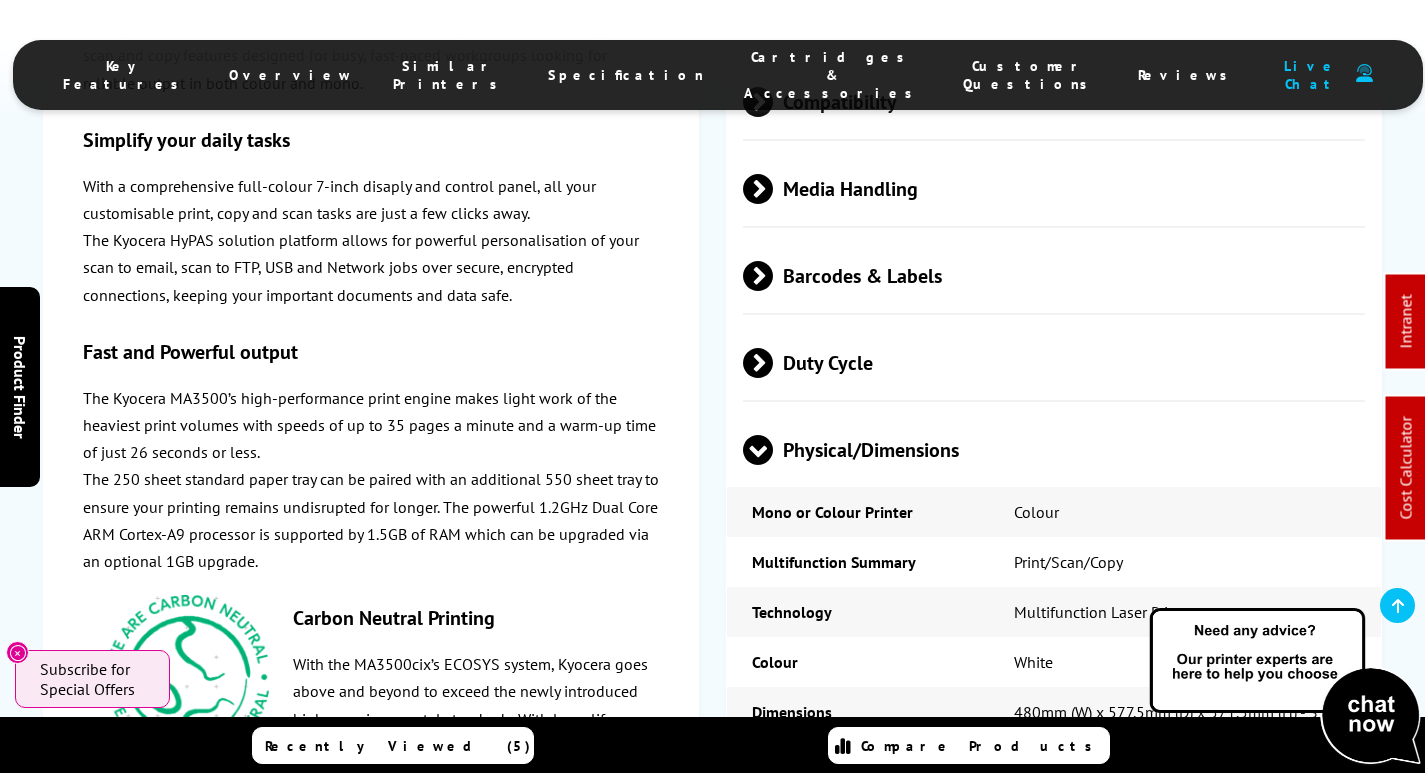click on "Cartridges & Accessories" at bounding box center [833, 75] 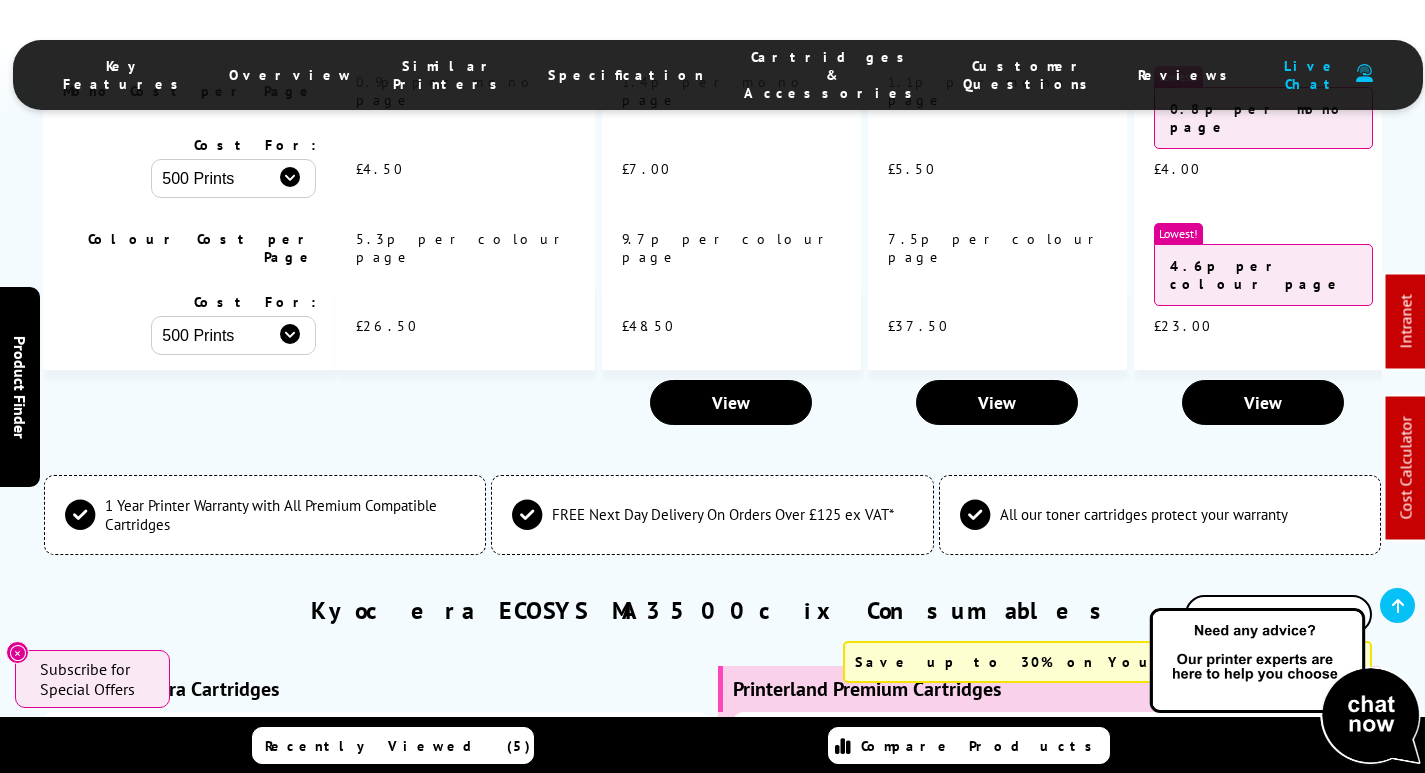 scroll, scrollTop: 6282, scrollLeft: 0, axis: vertical 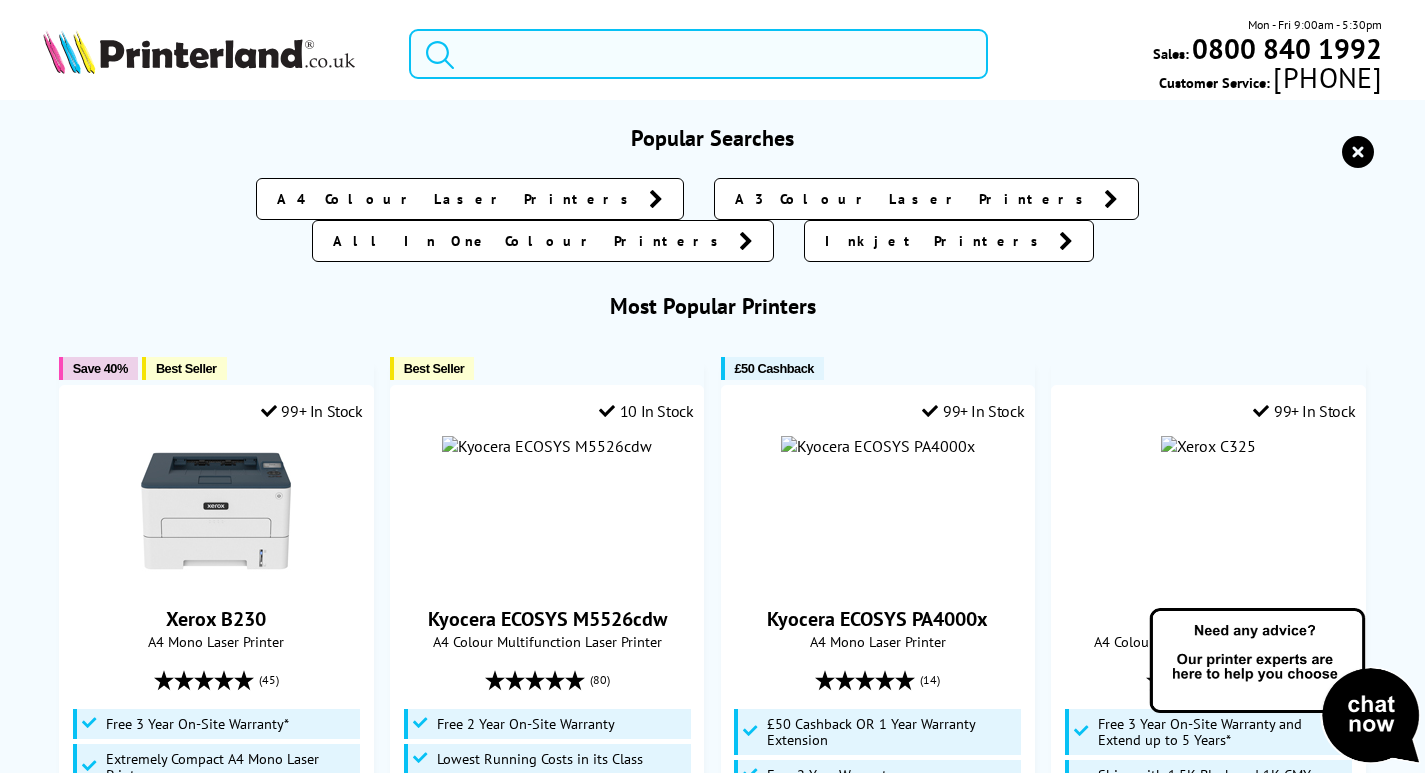 click at bounding box center [698, 54] 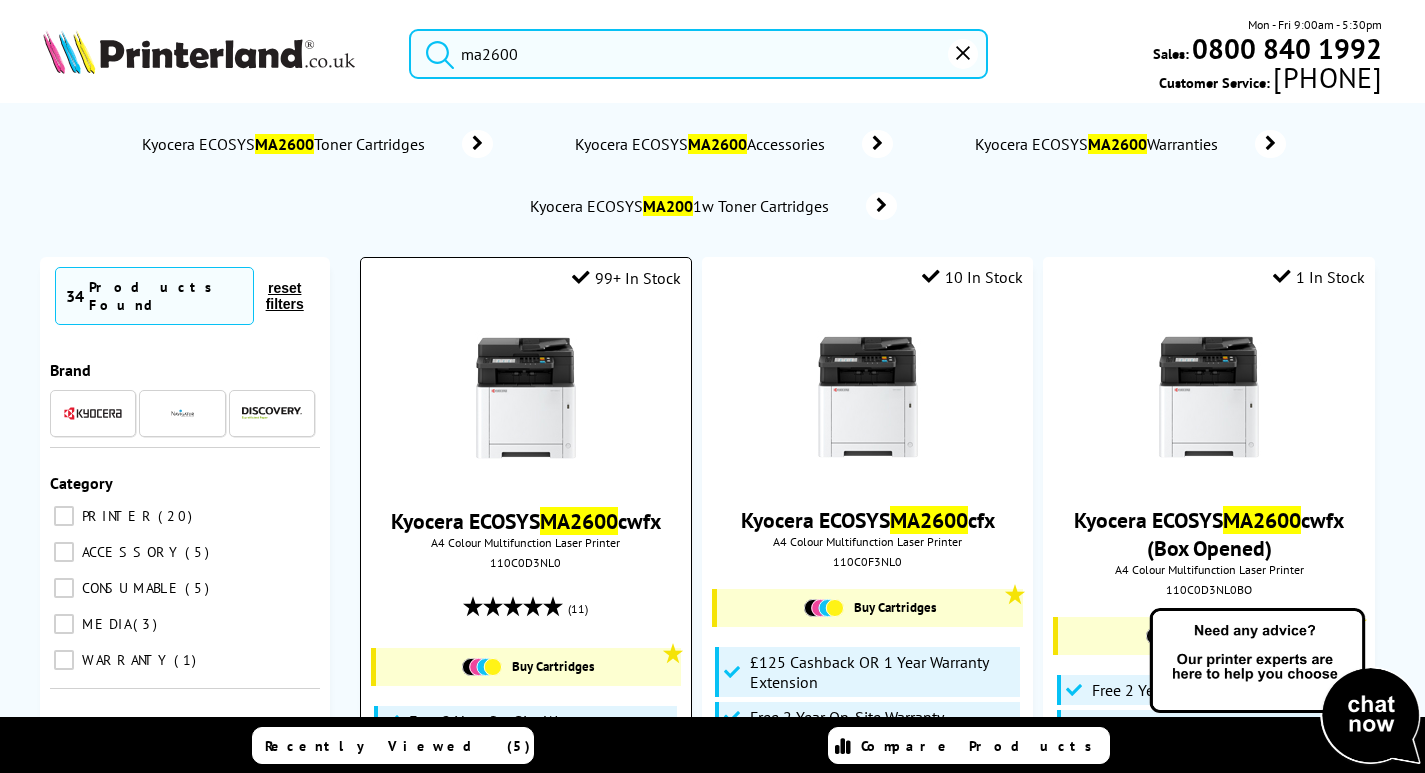type on "ma2600" 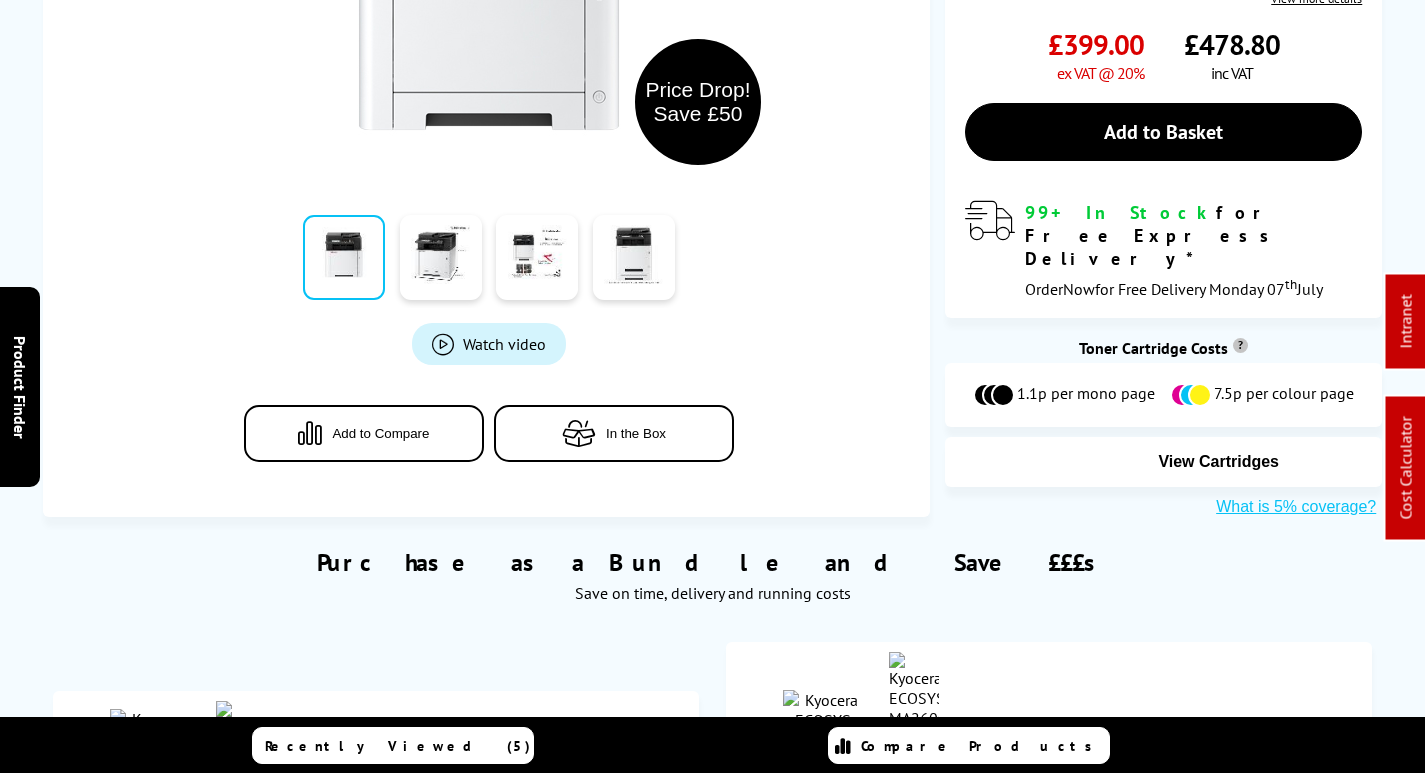 scroll, scrollTop: 0, scrollLeft: 0, axis: both 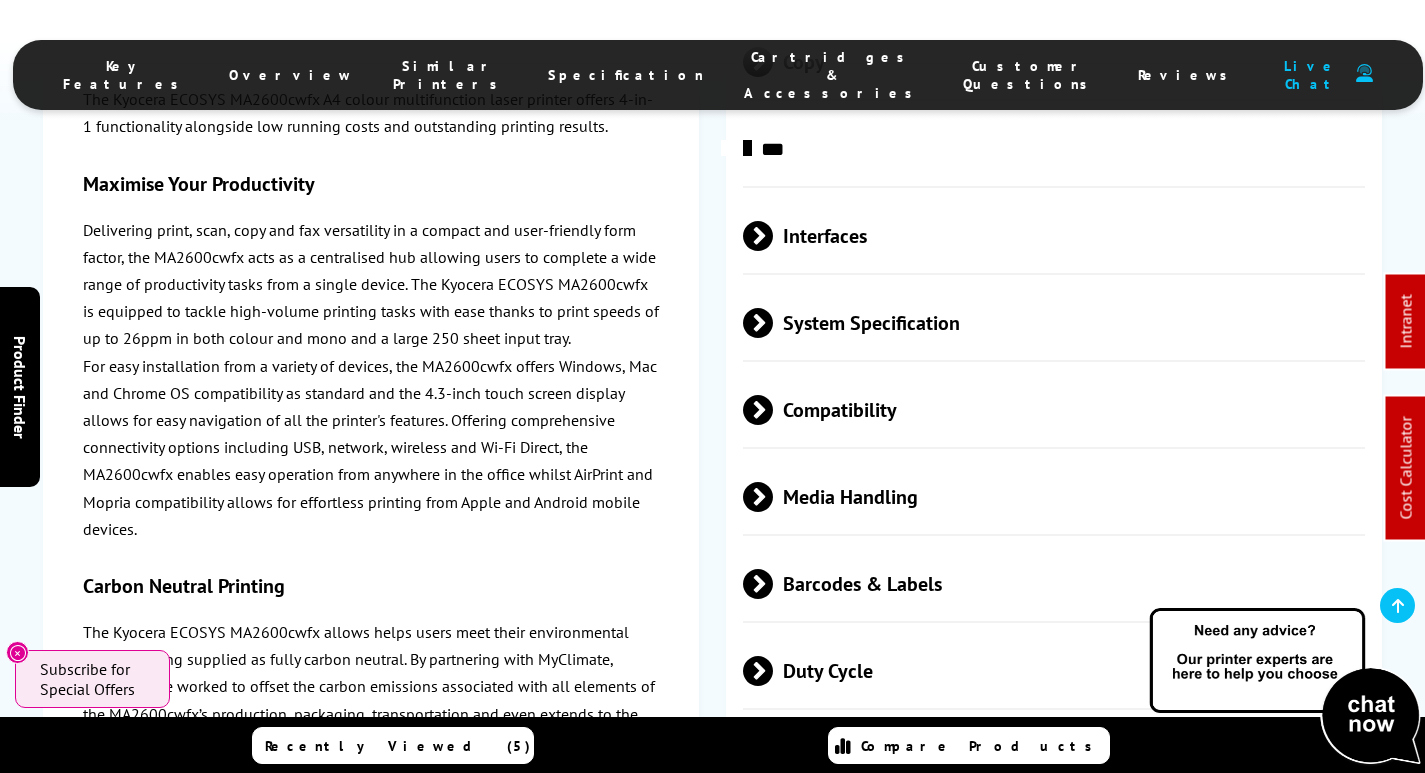 click on "Physical/Dimensions" at bounding box center [1054, 795] 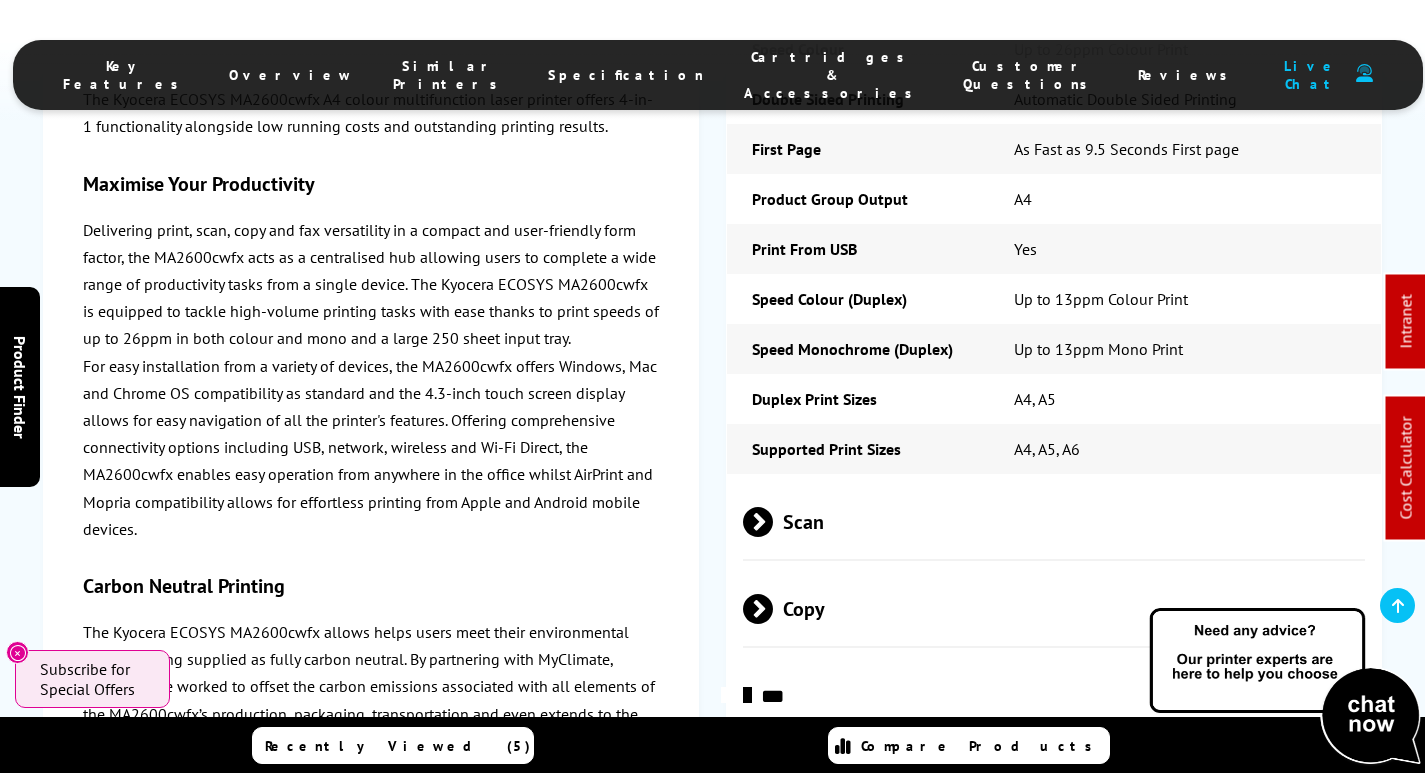 scroll, scrollTop: 3064, scrollLeft: 0, axis: vertical 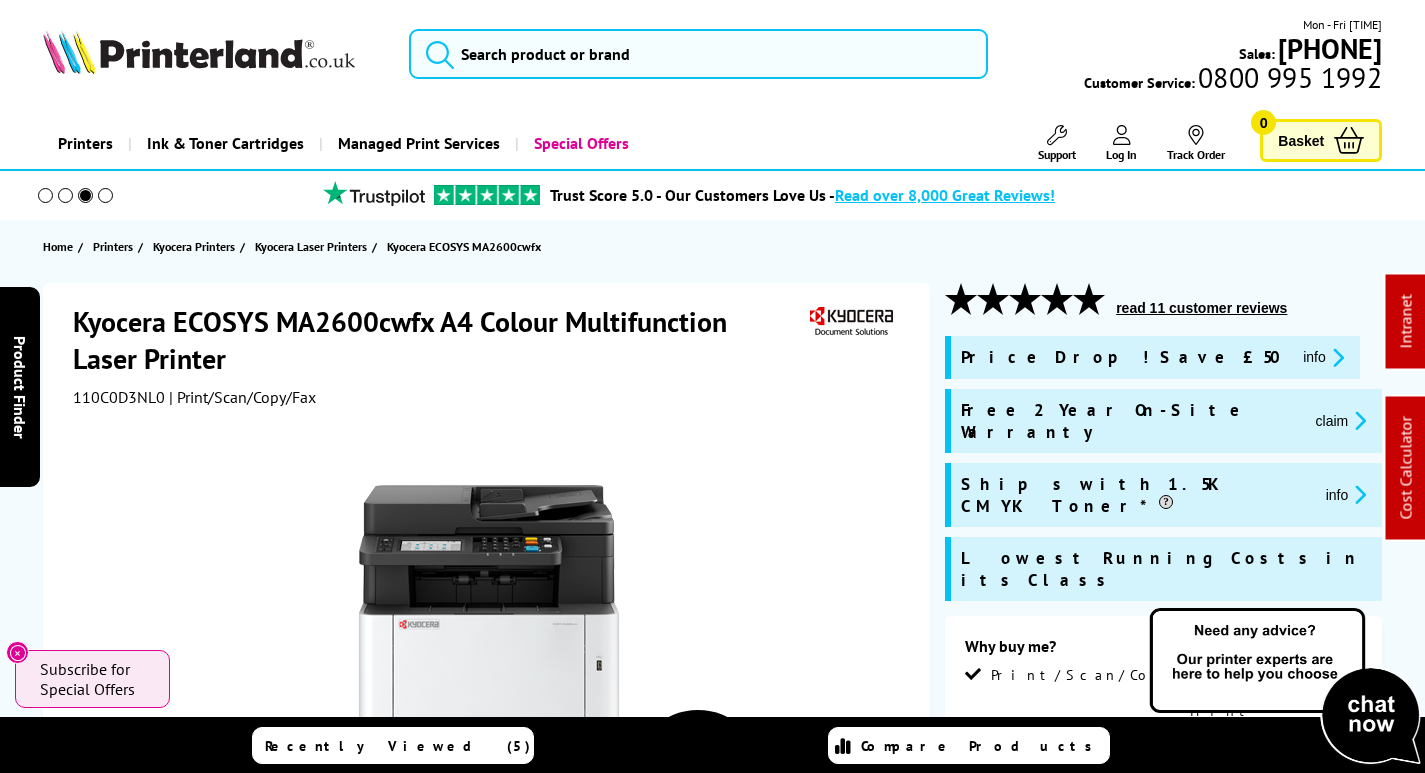 click on "110C0D3NL0" at bounding box center [119, 397] 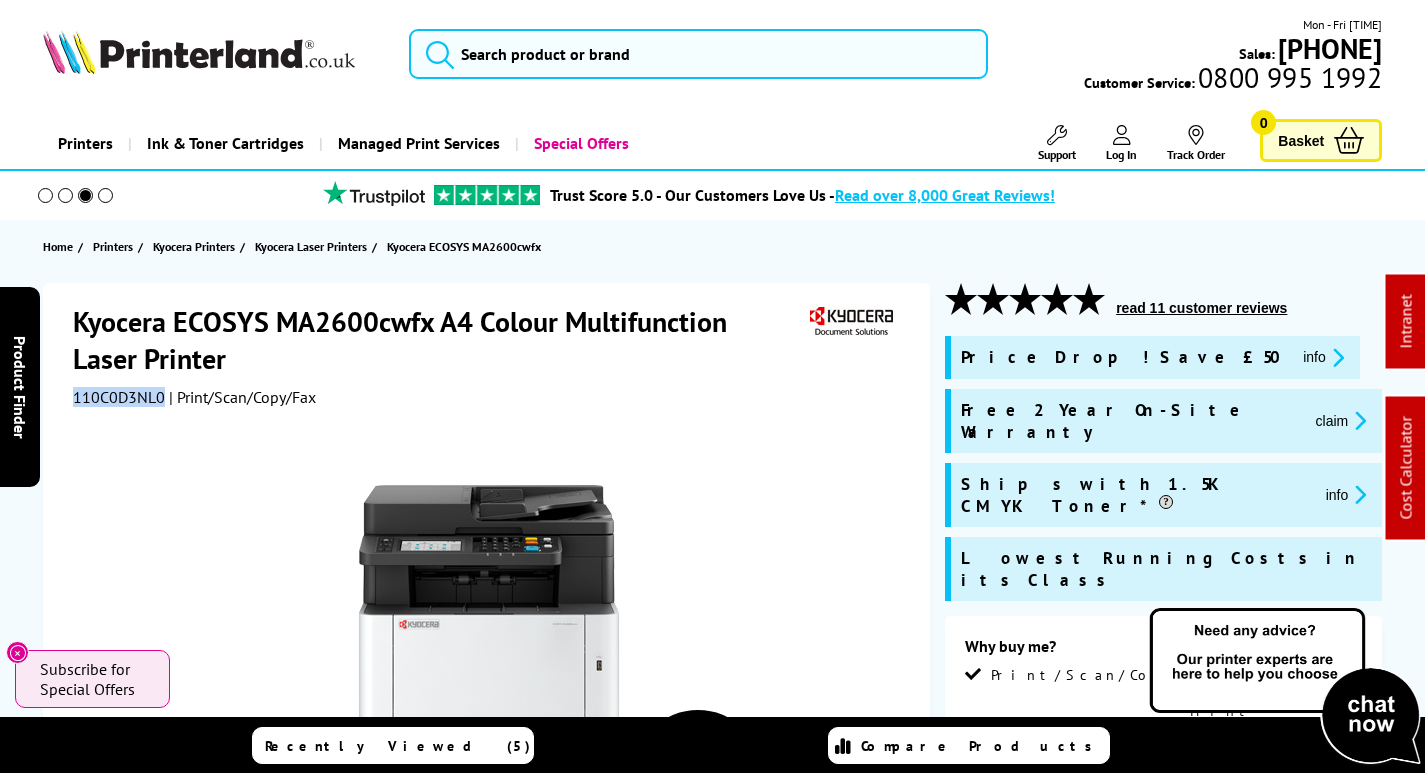 click on "110C0D3NL0" at bounding box center (119, 397) 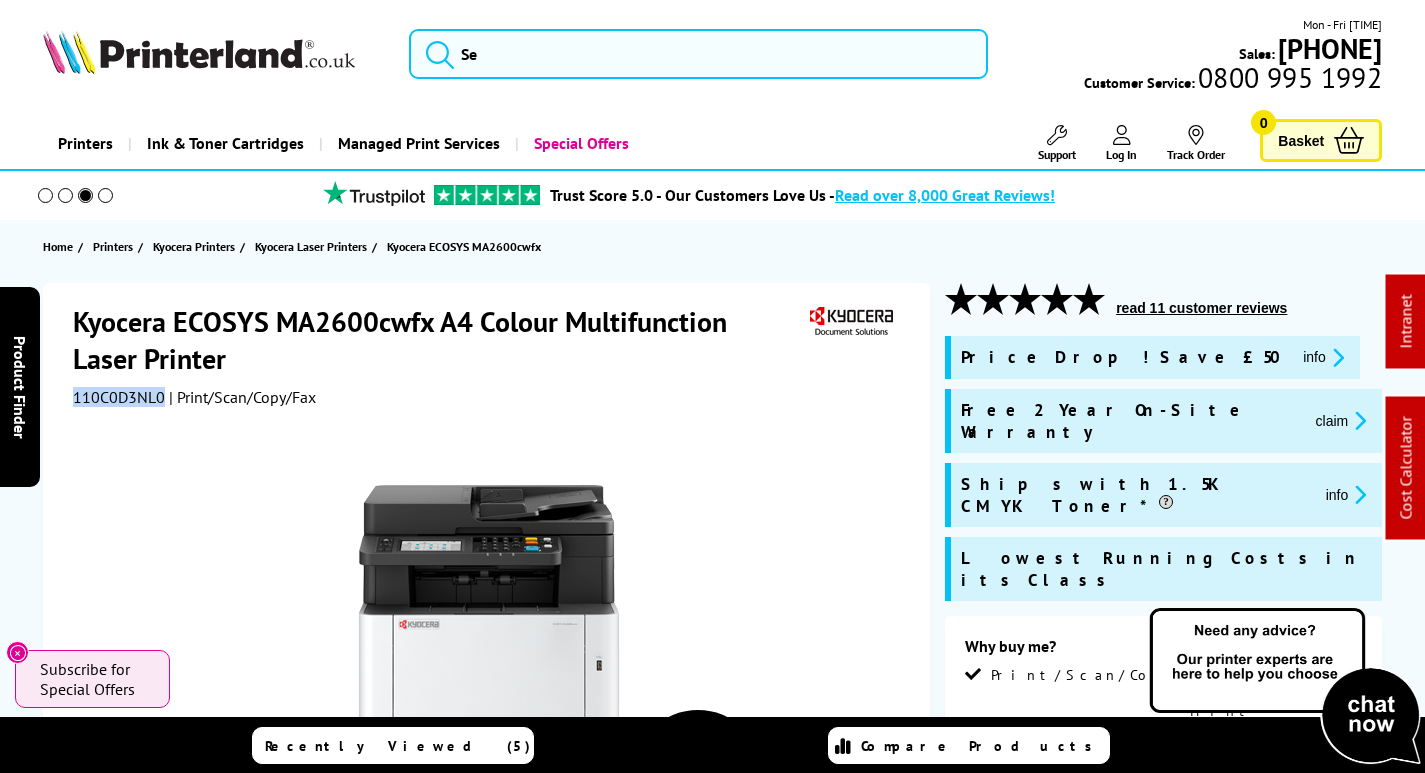 copy on "110C0D3NL0" 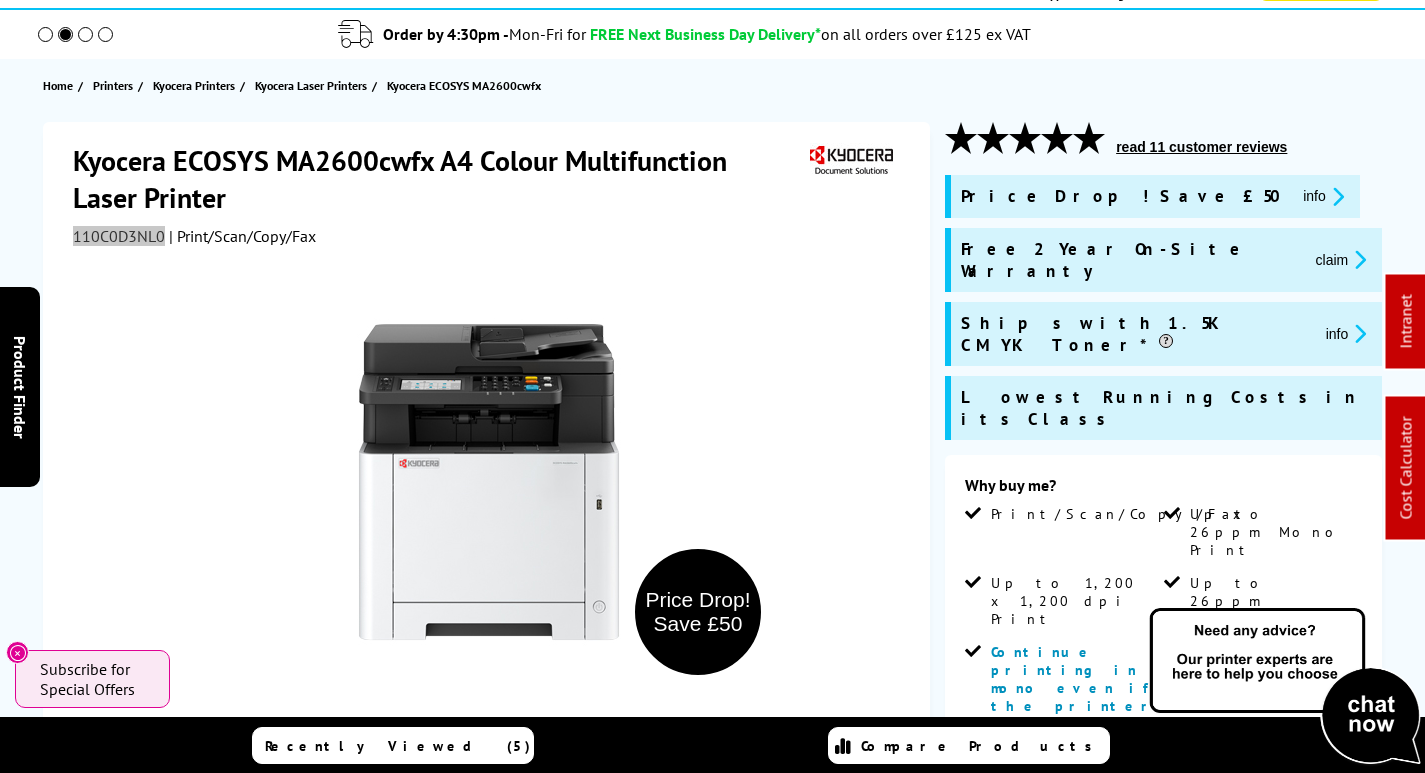 scroll, scrollTop: 500, scrollLeft: 0, axis: vertical 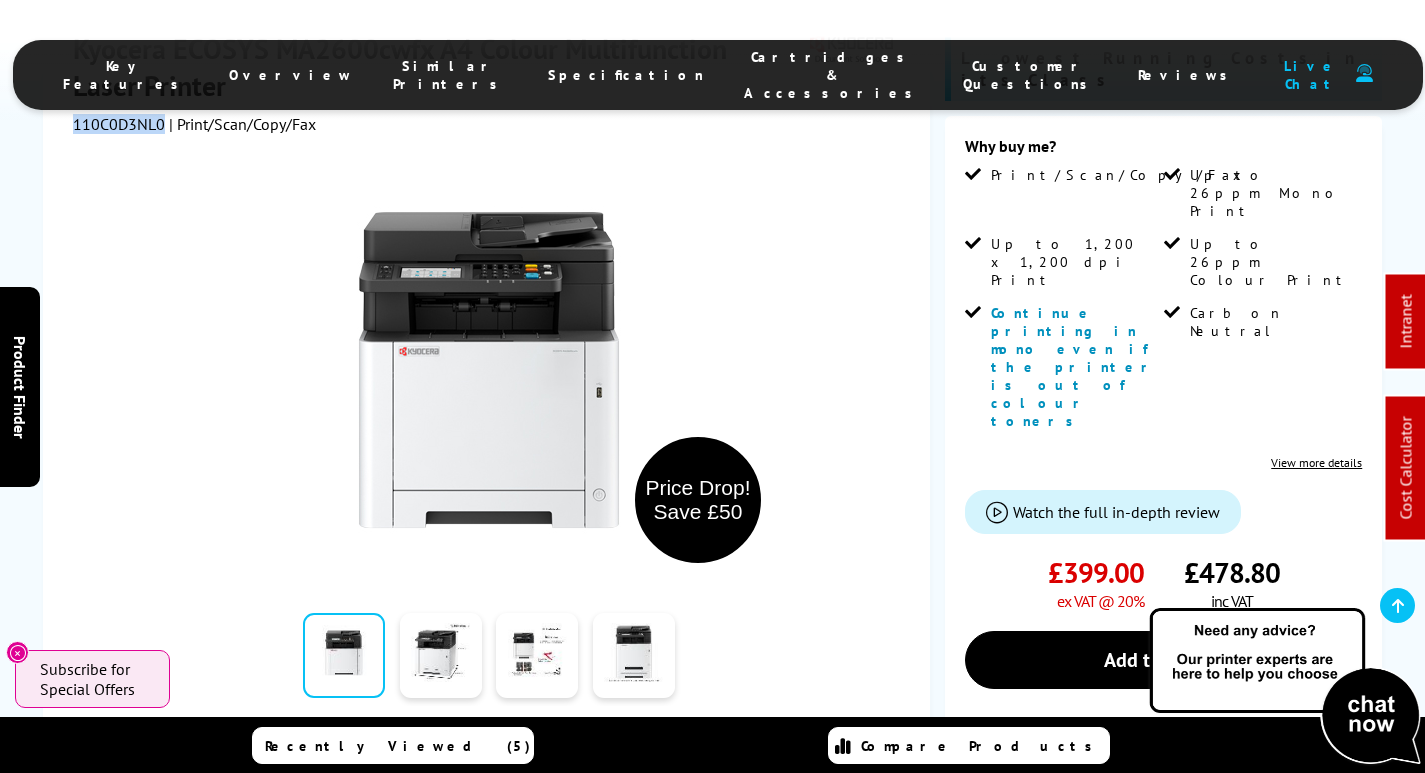 click on "Cartridges & Accessories" at bounding box center [833, 75] 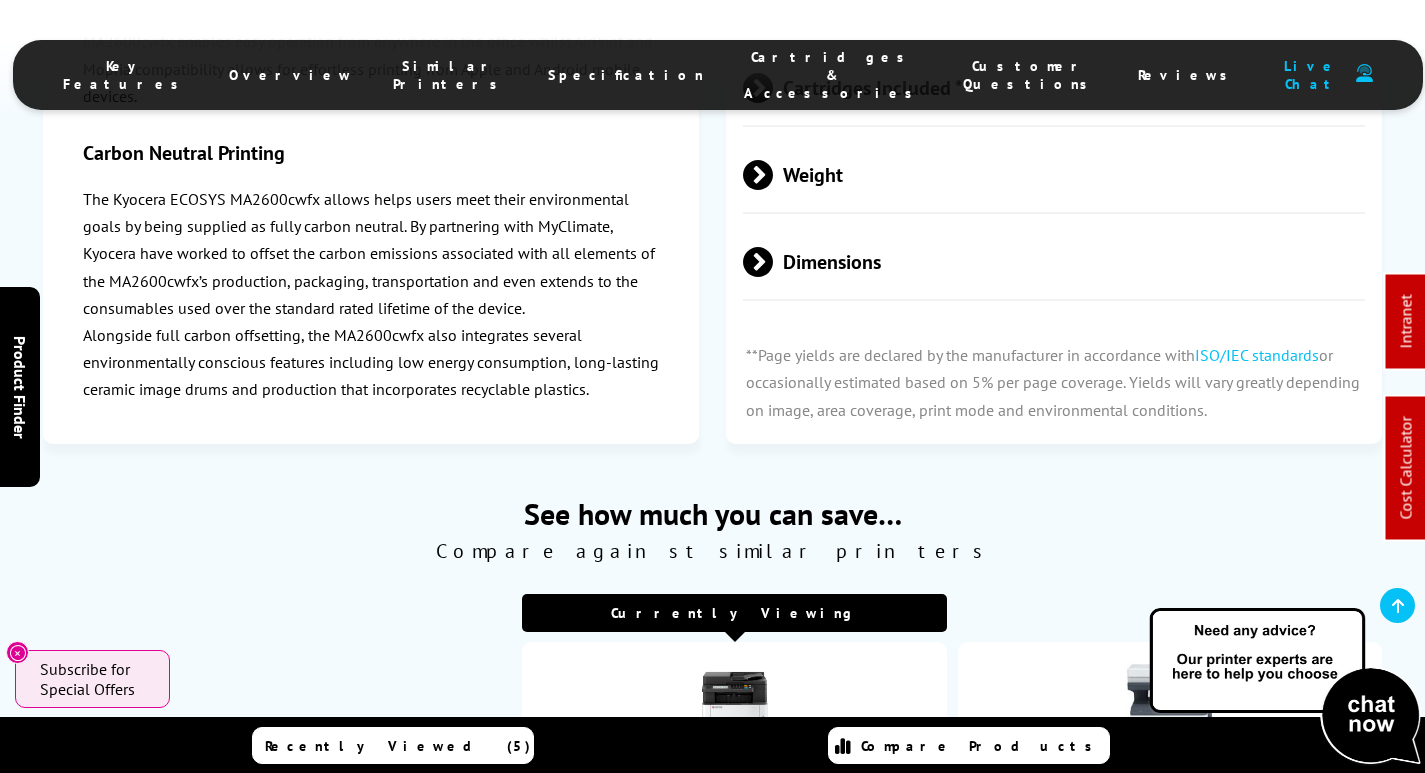 scroll, scrollTop: 6331, scrollLeft: 0, axis: vertical 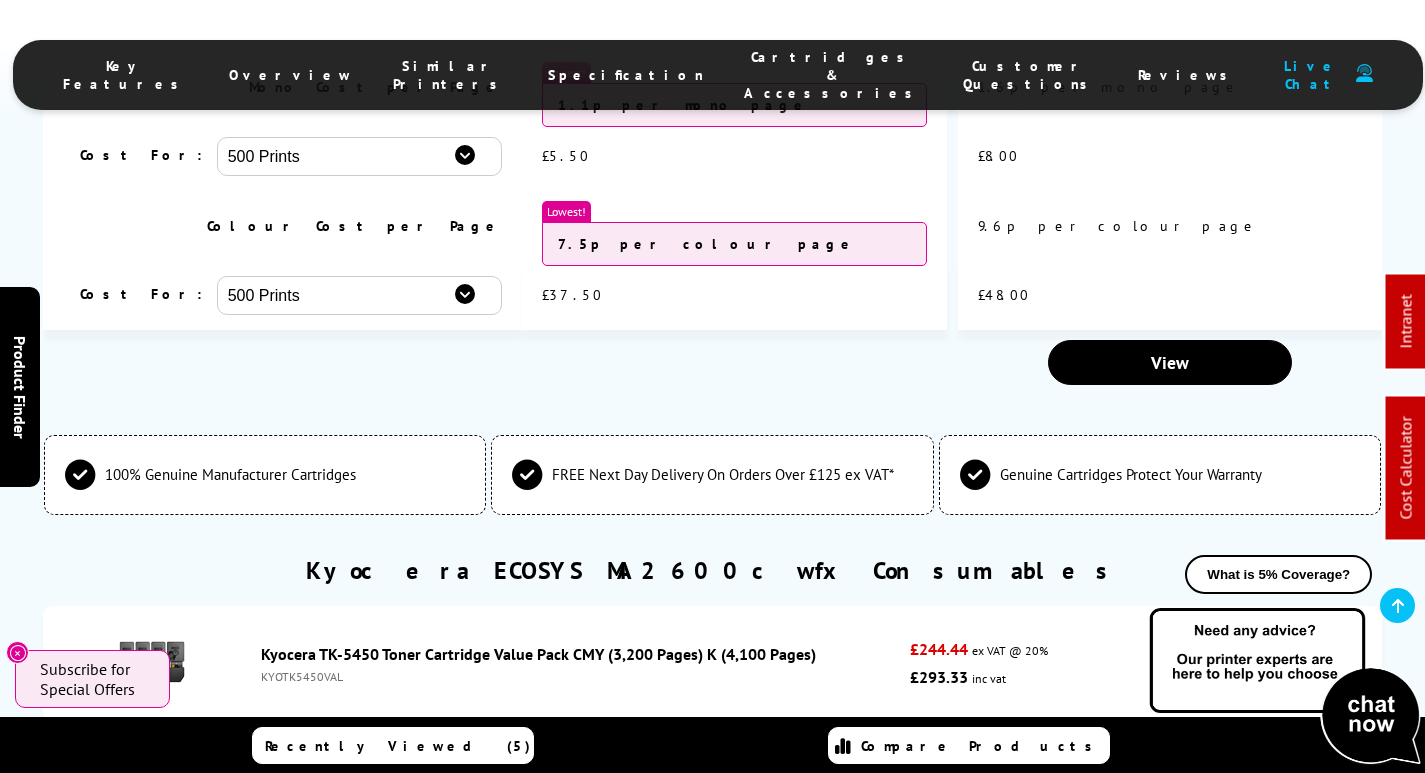 click on "KYOTK5450VAL" at bounding box center (581, 714) 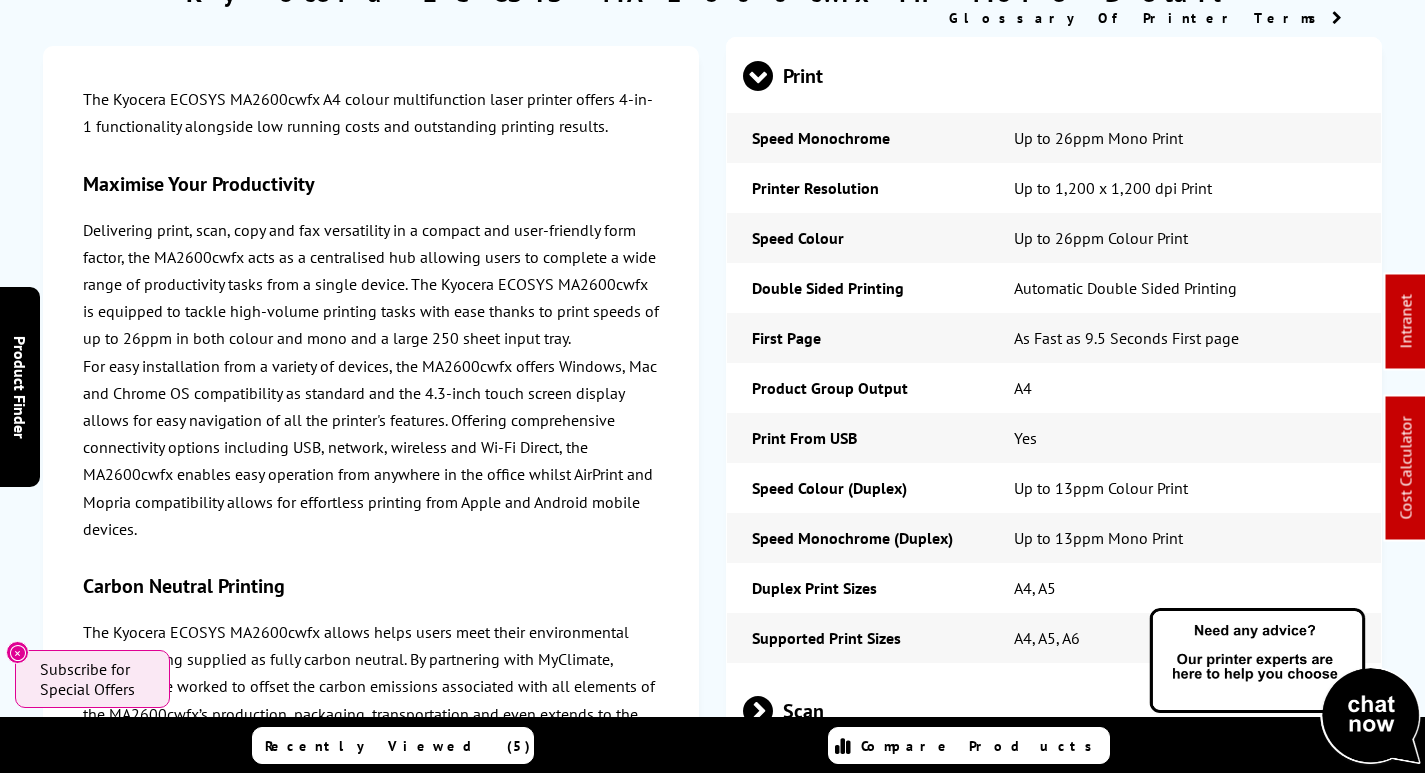 scroll, scrollTop: 0, scrollLeft: 0, axis: both 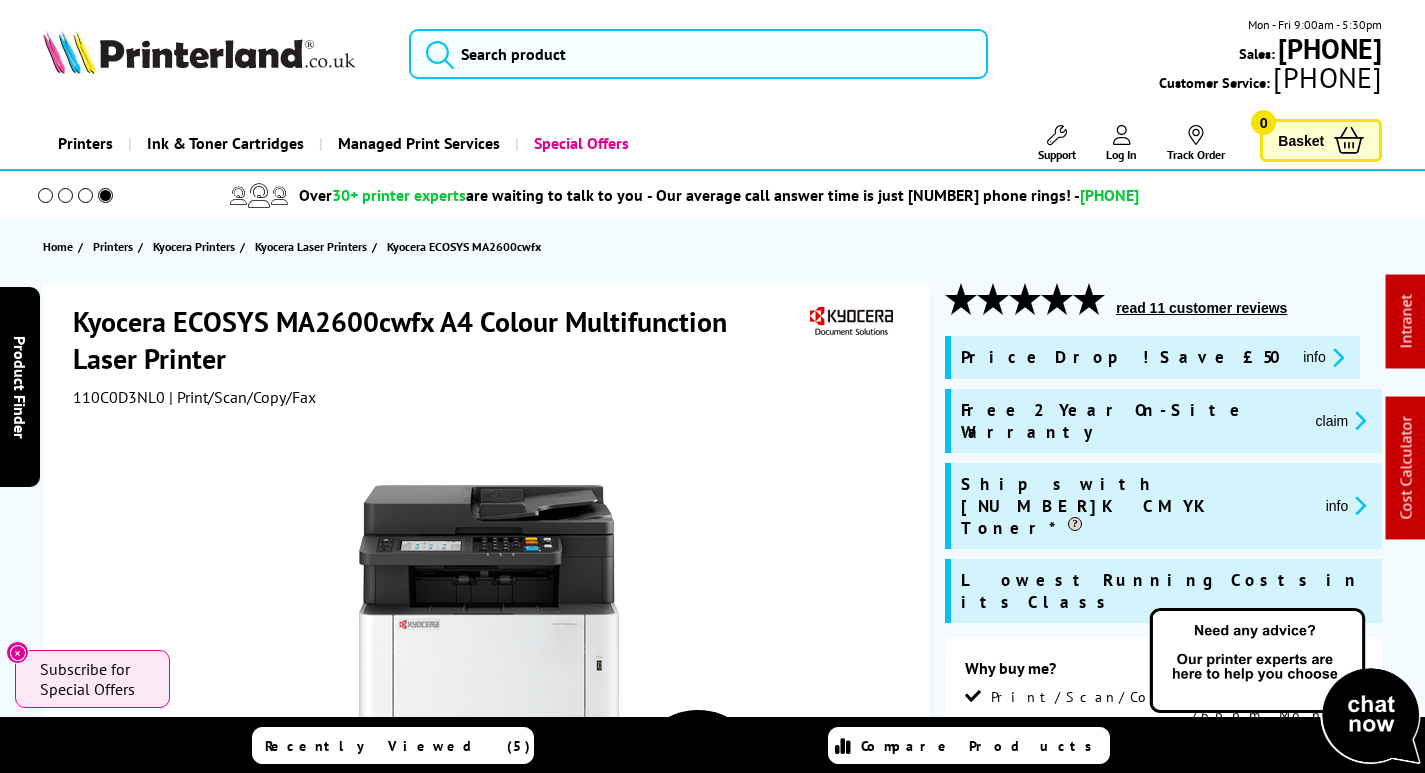click on "read 11 customer reviews" at bounding box center (1201, 308) 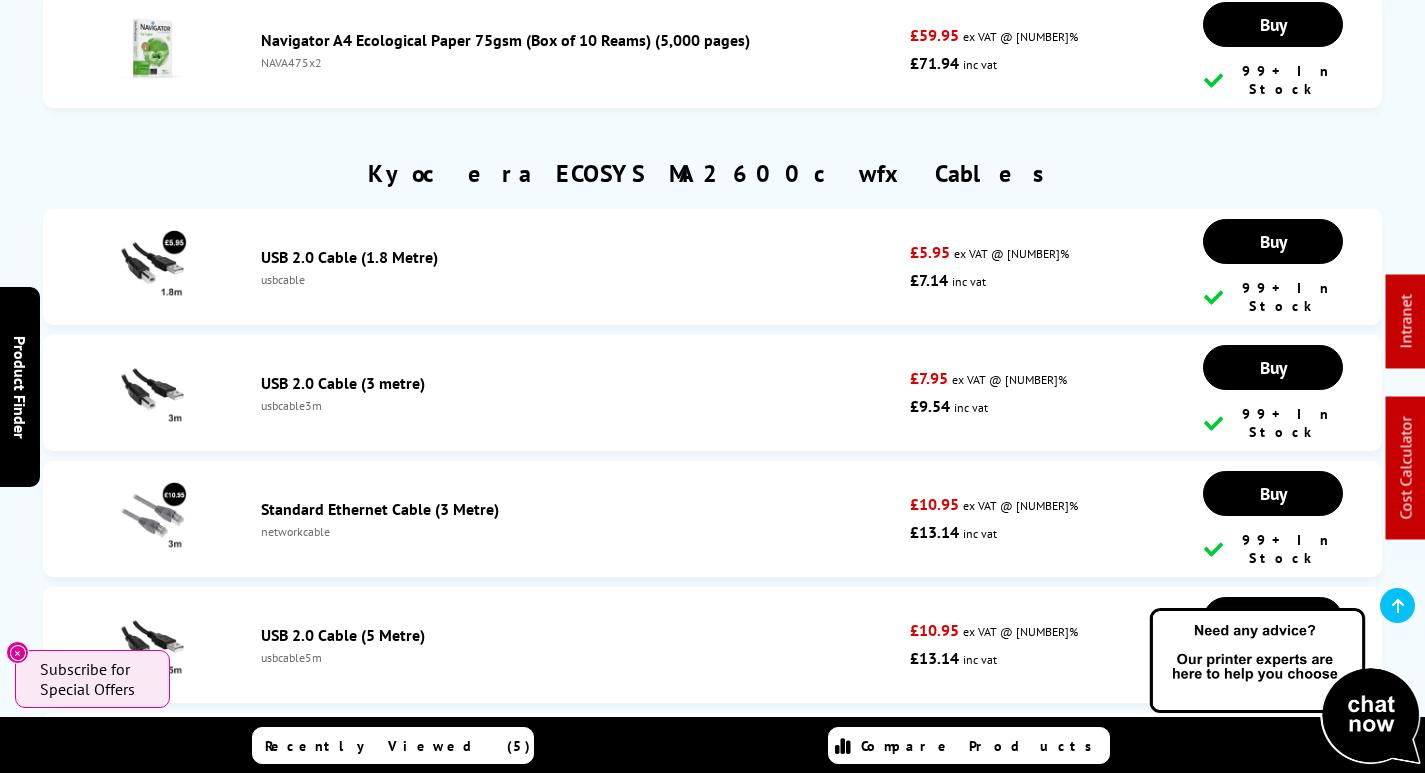scroll, scrollTop: 8564, scrollLeft: 0, axis: vertical 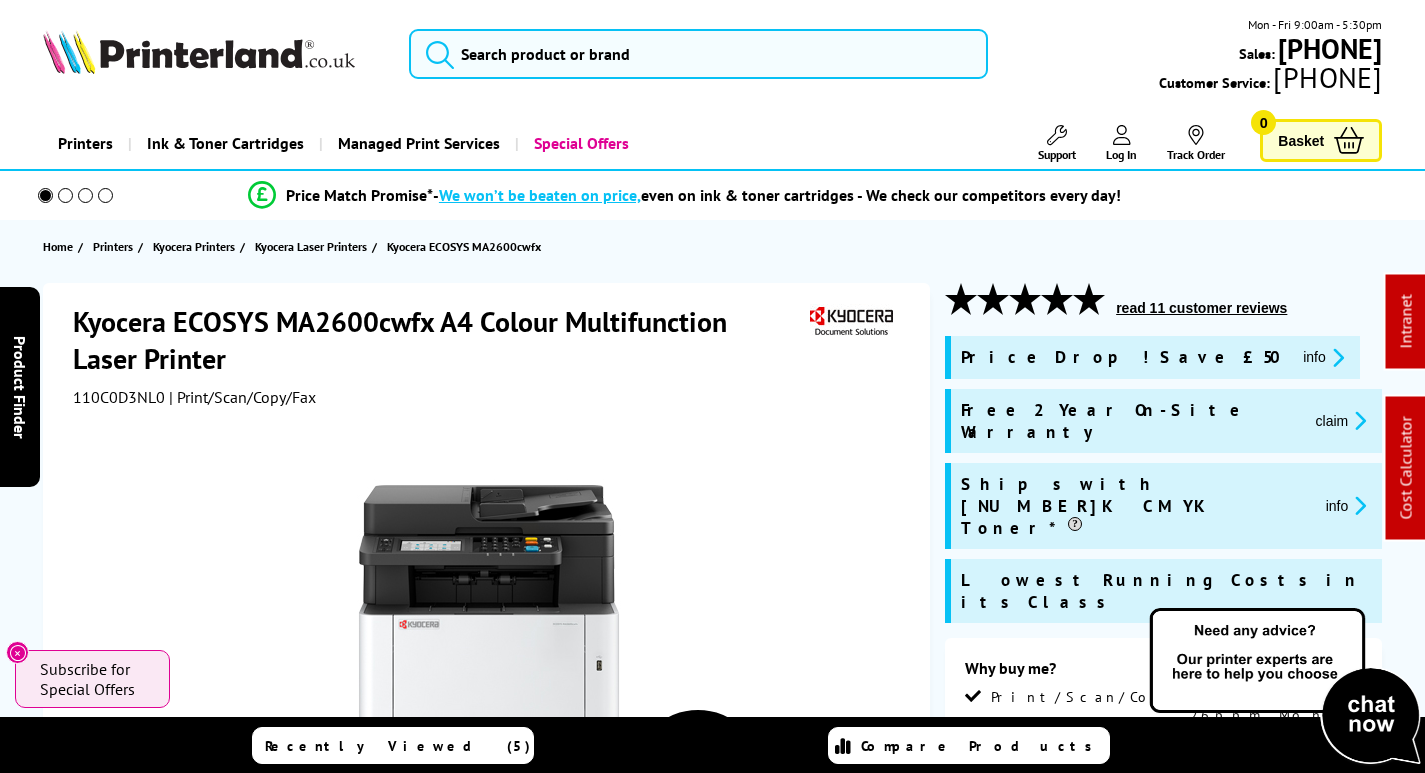 click on "claim" at bounding box center (1323, 357) 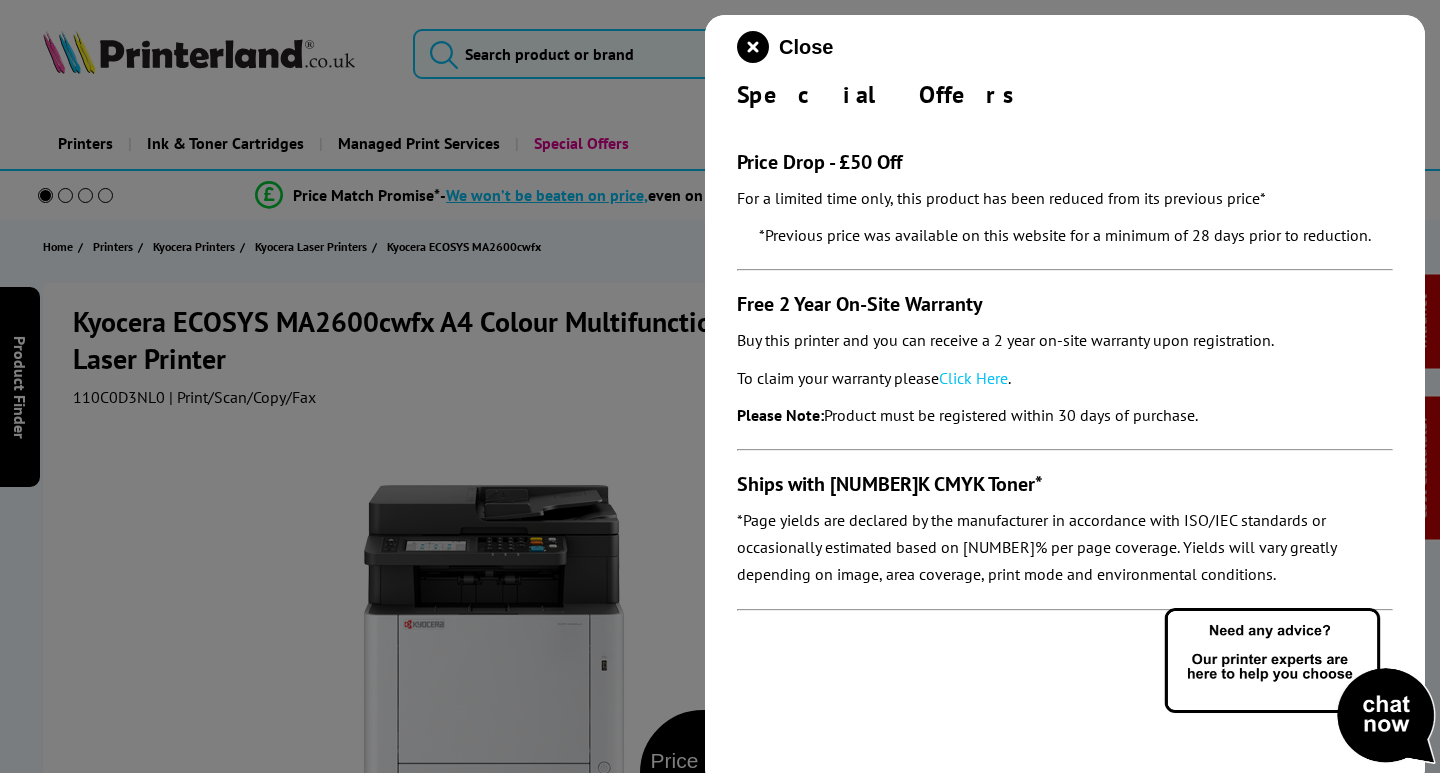 click on "Click Here" at bounding box center [973, 378] 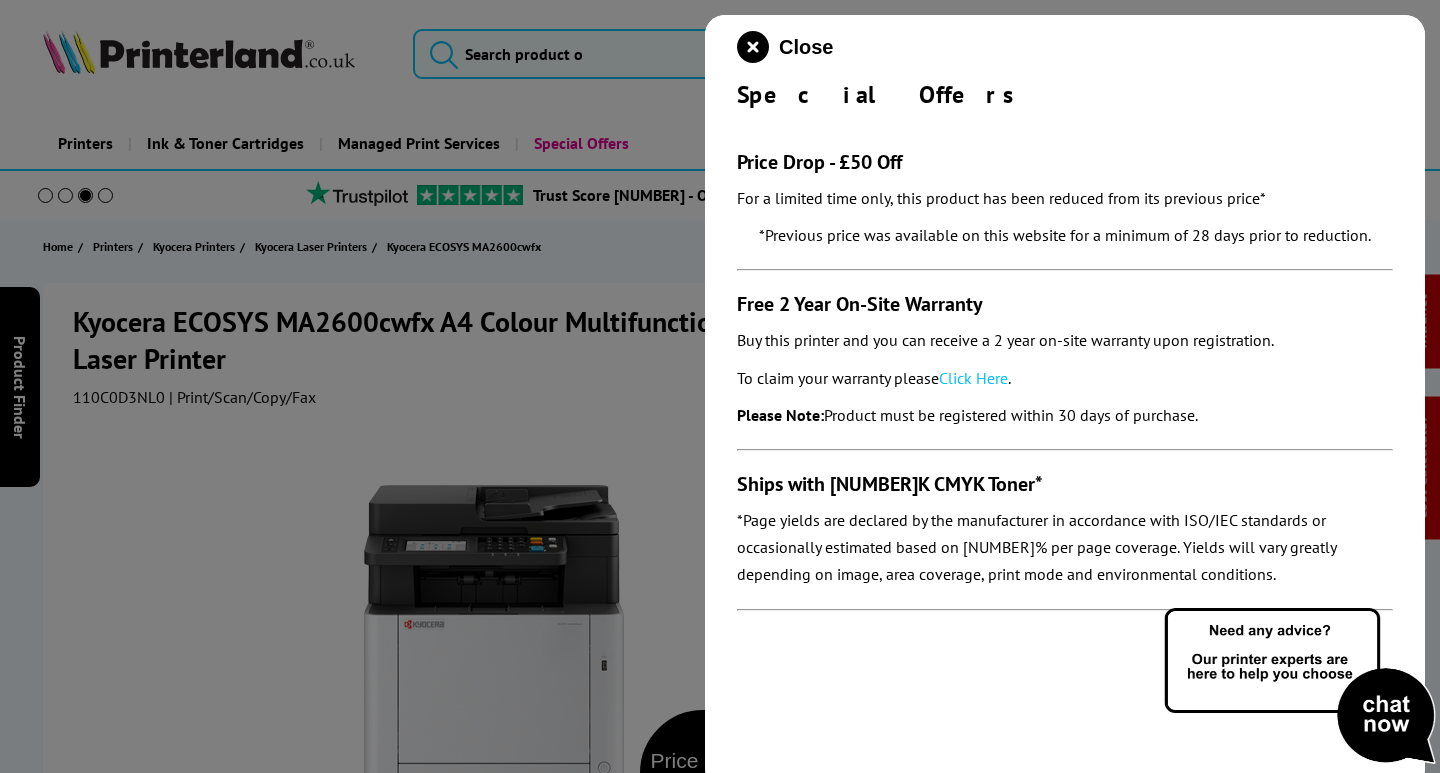drag, startPoint x: 760, startPoint y: 48, endPoint x: 632, endPoint y: 74, distance: 130.61394 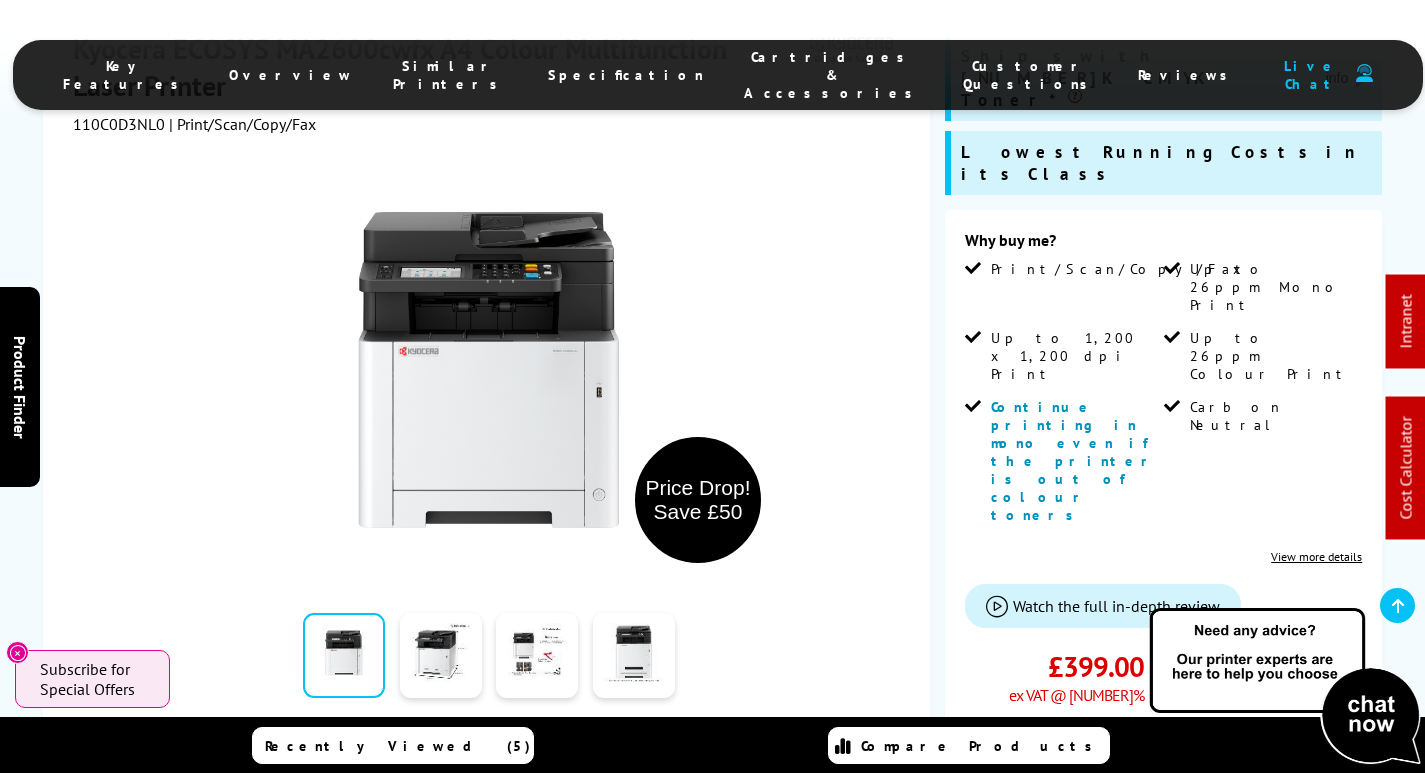 scroll, scrollTop: 500, scrollLeft: 0, axis: vertical 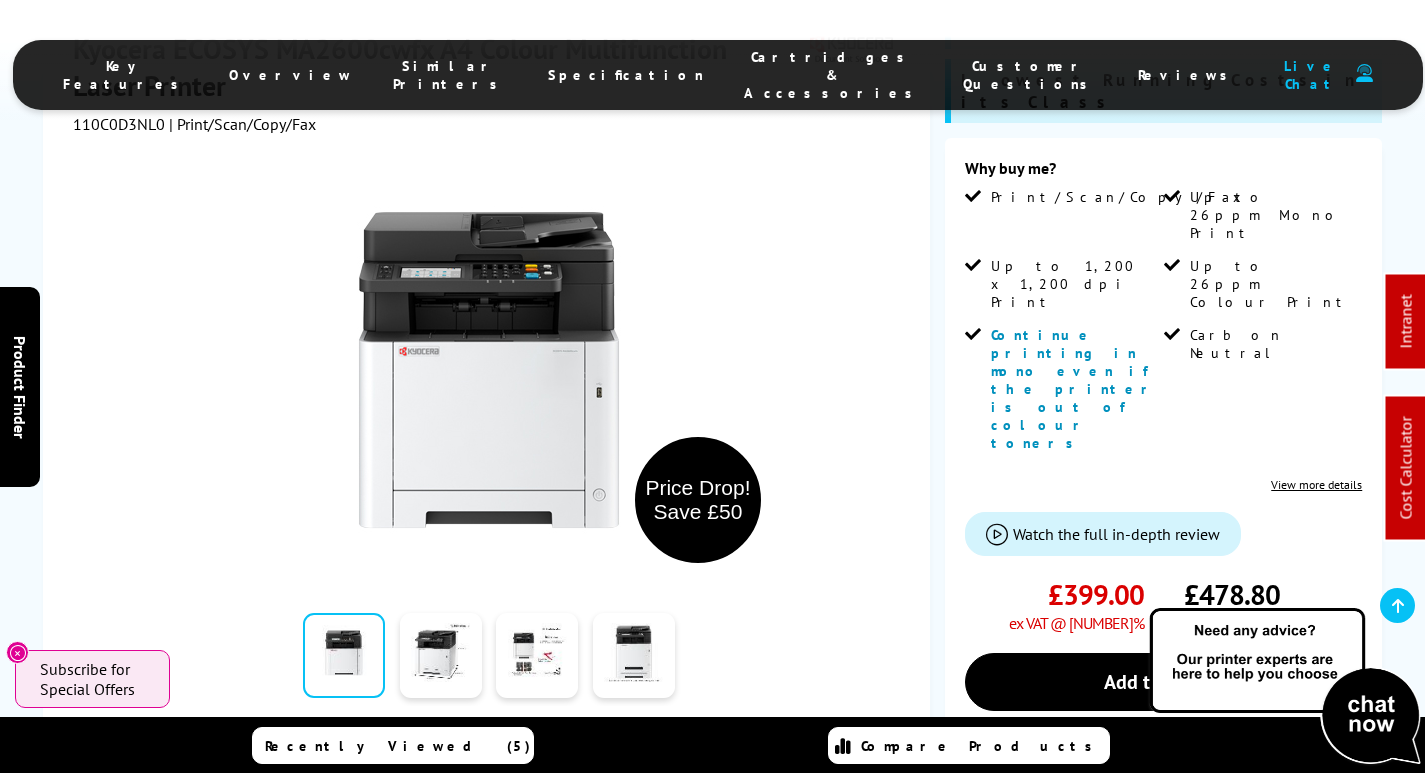click on "Cartridges & Accessories" at bounding box center (833, 75) 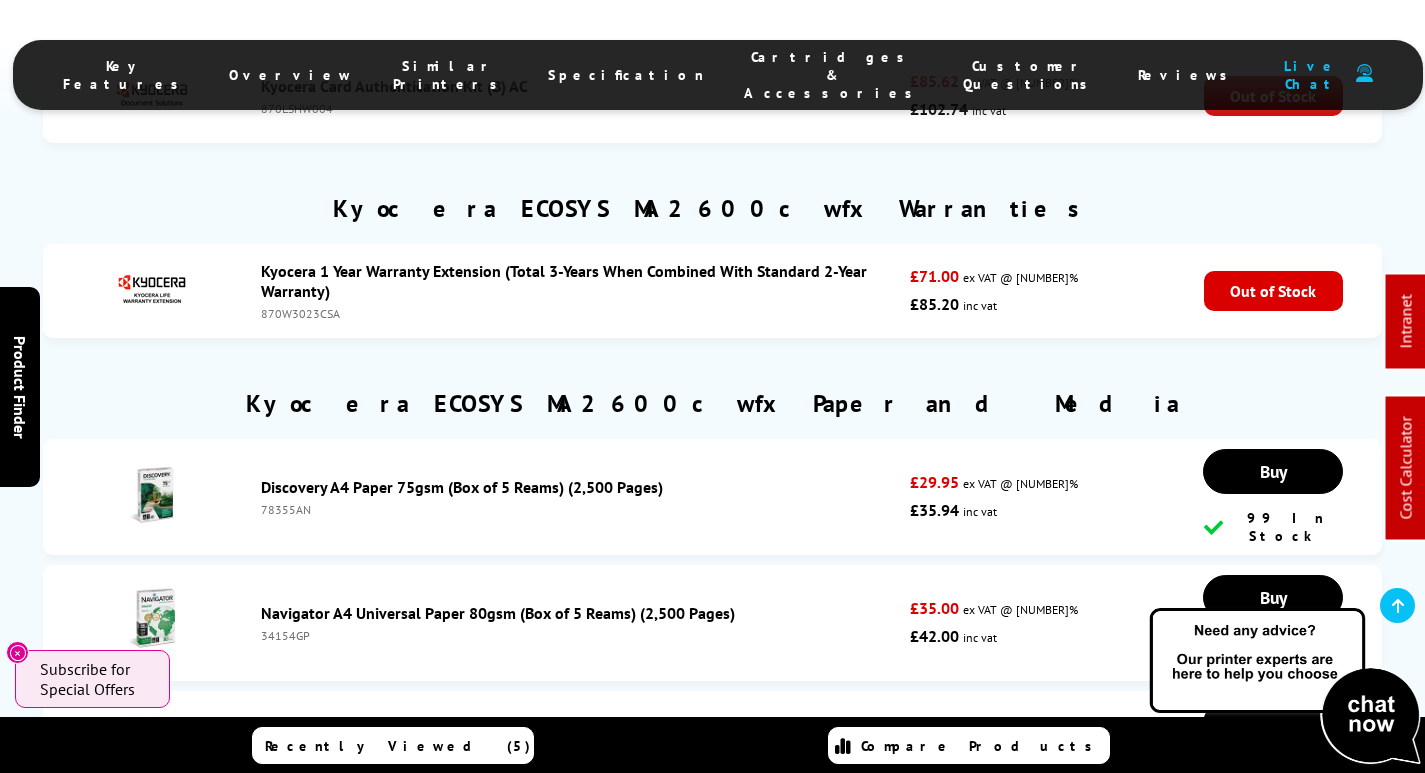 scroll, scrollTop: 8231, scrollLeft: 0, axis: vertical 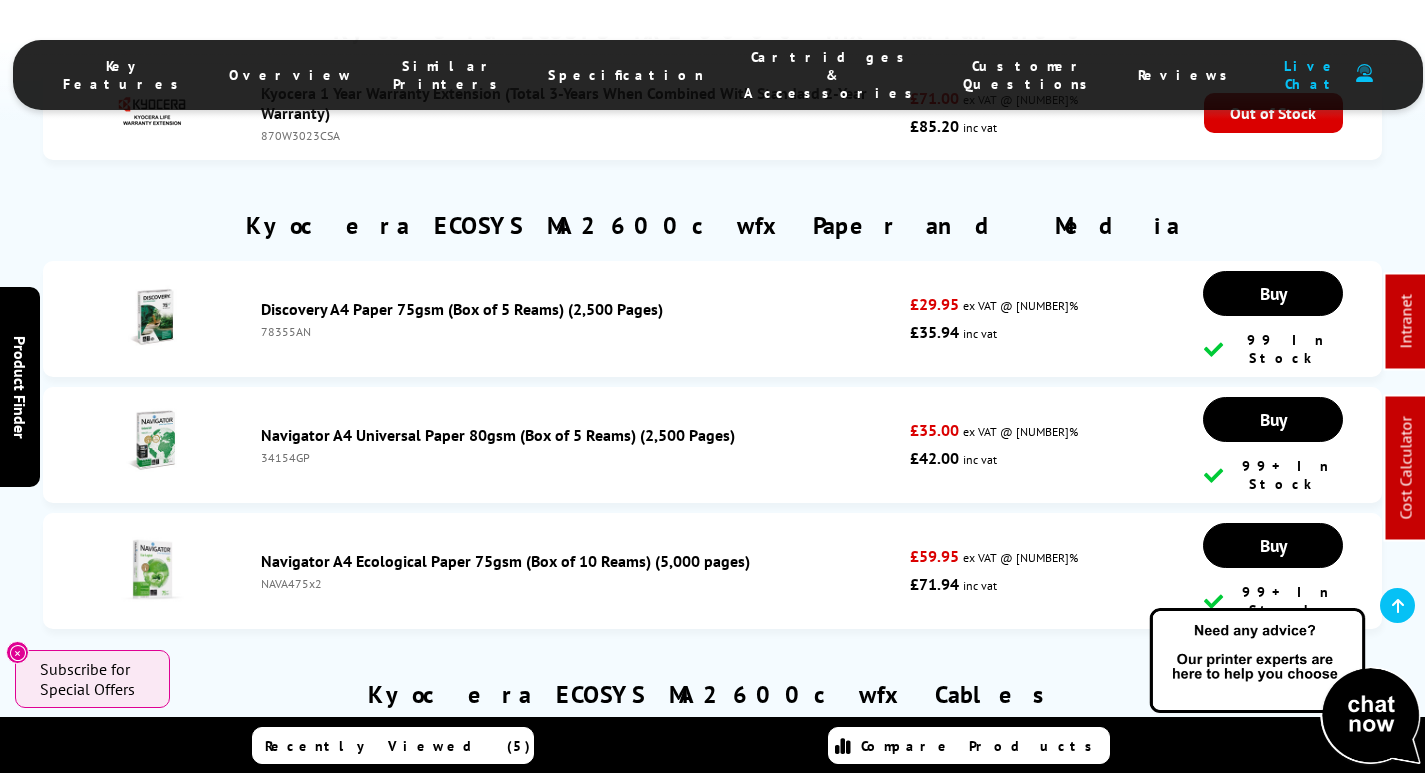 click on "usbcable" at bounding box center (581, 800) 